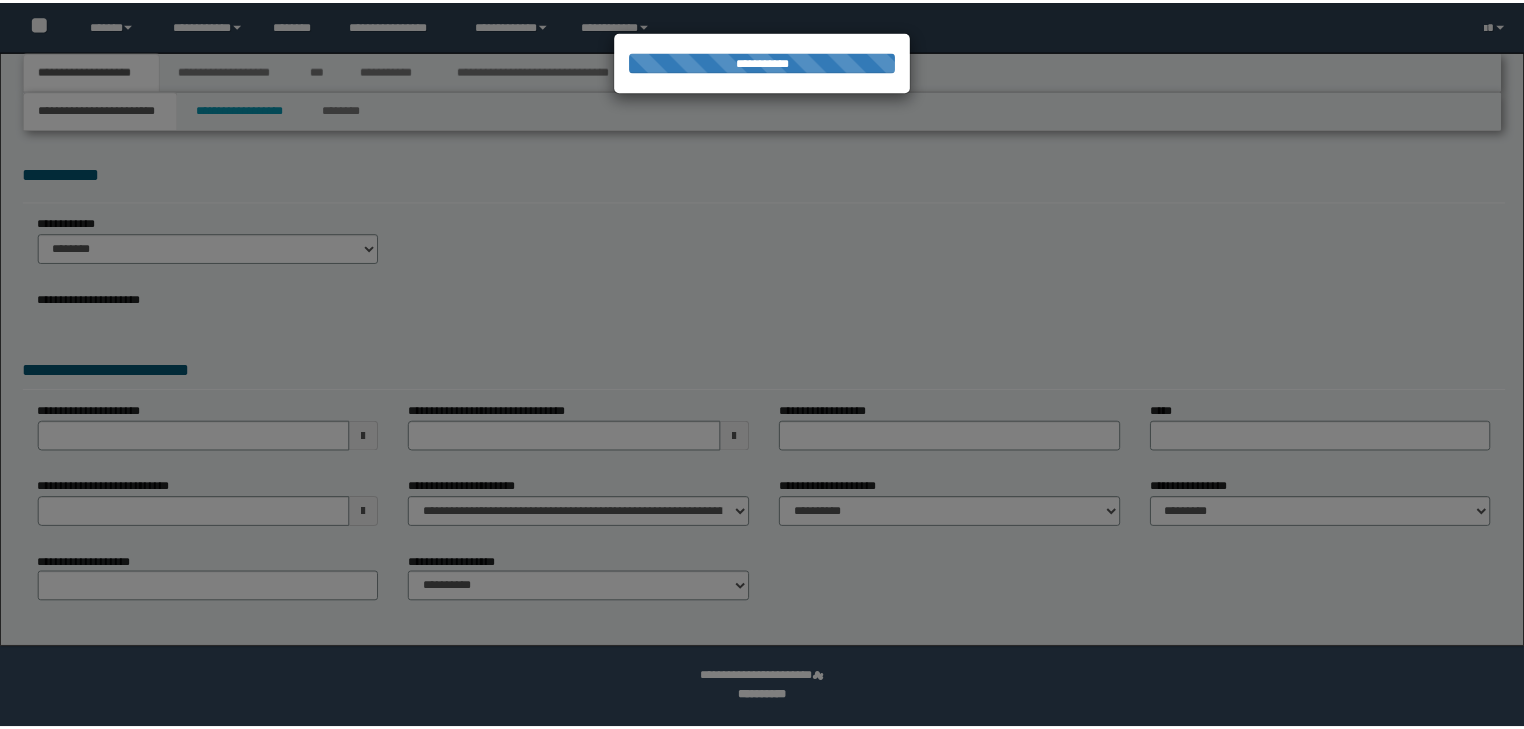 scroll, scrollTop: 0, scrollLeft: 0, axis: both 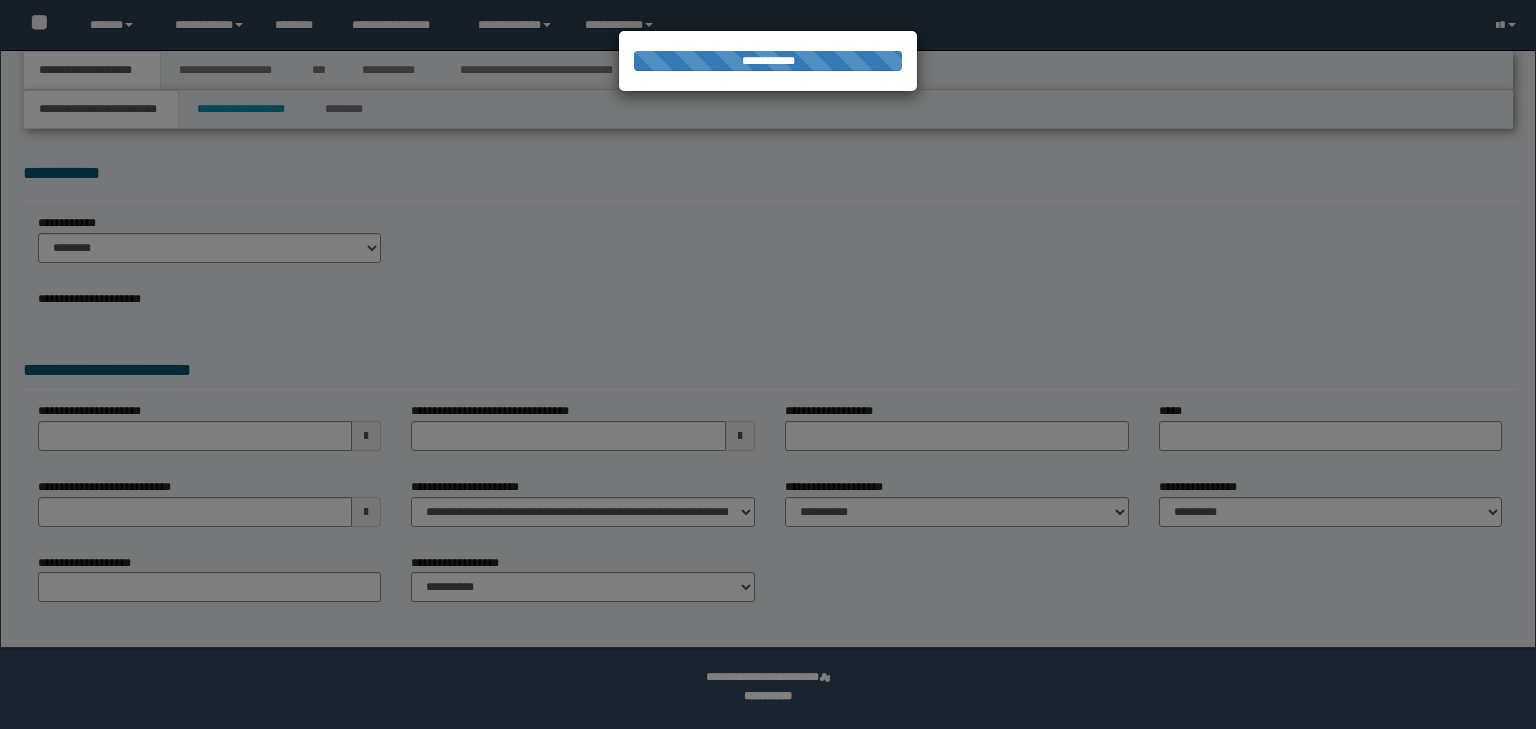 select on "**" 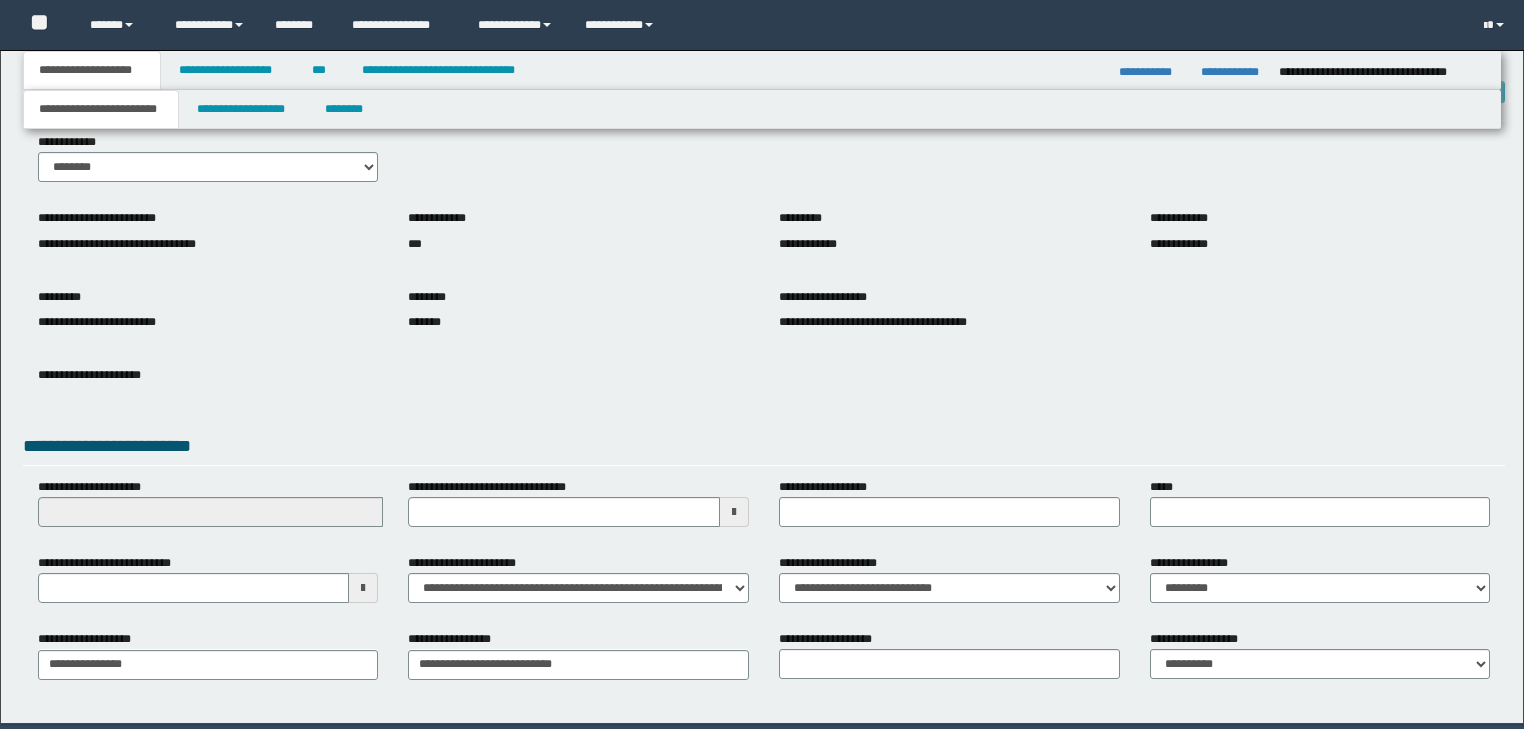 scroll, scrollTop: 0, scrollLeft: 0, axis: both 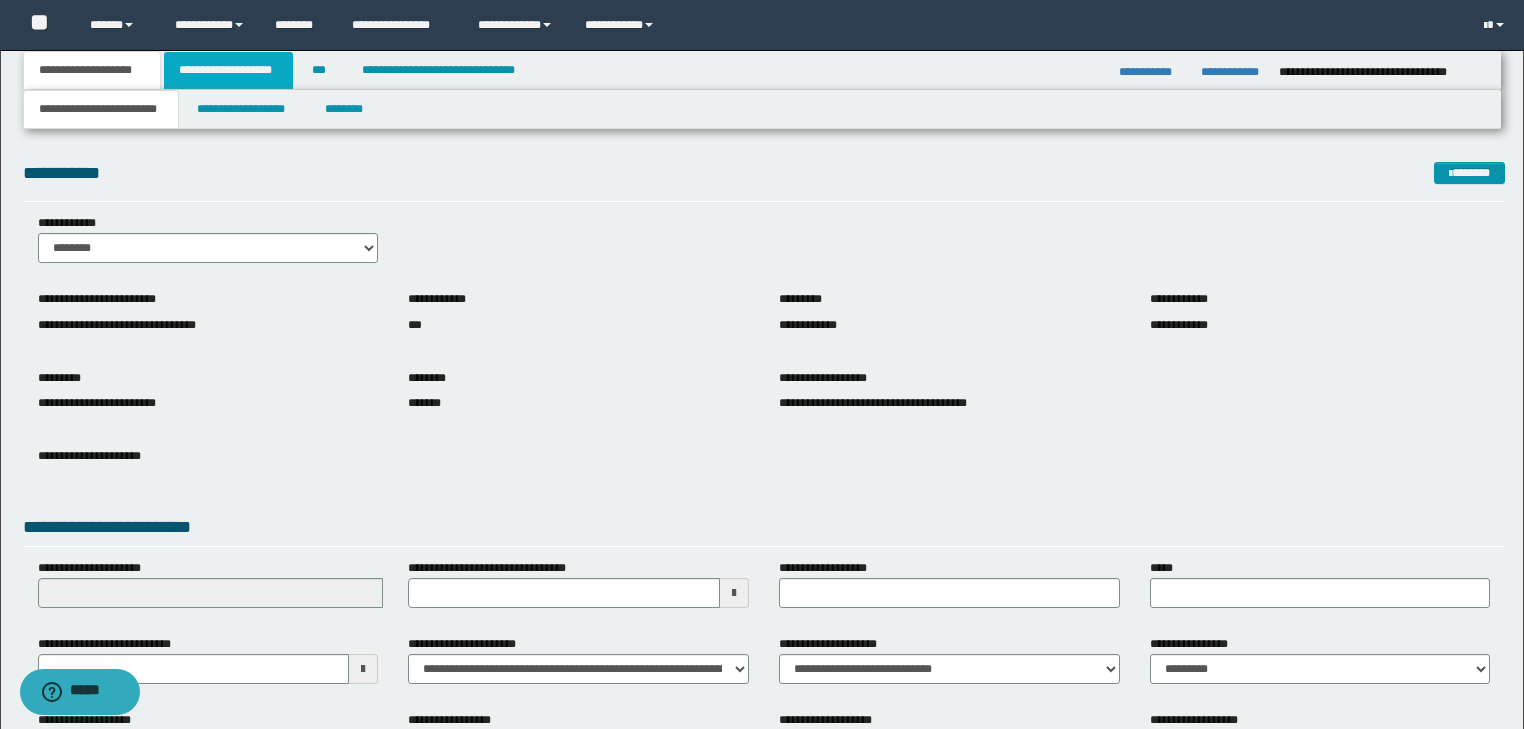 click on "**********" at bounding box center (228, 70) 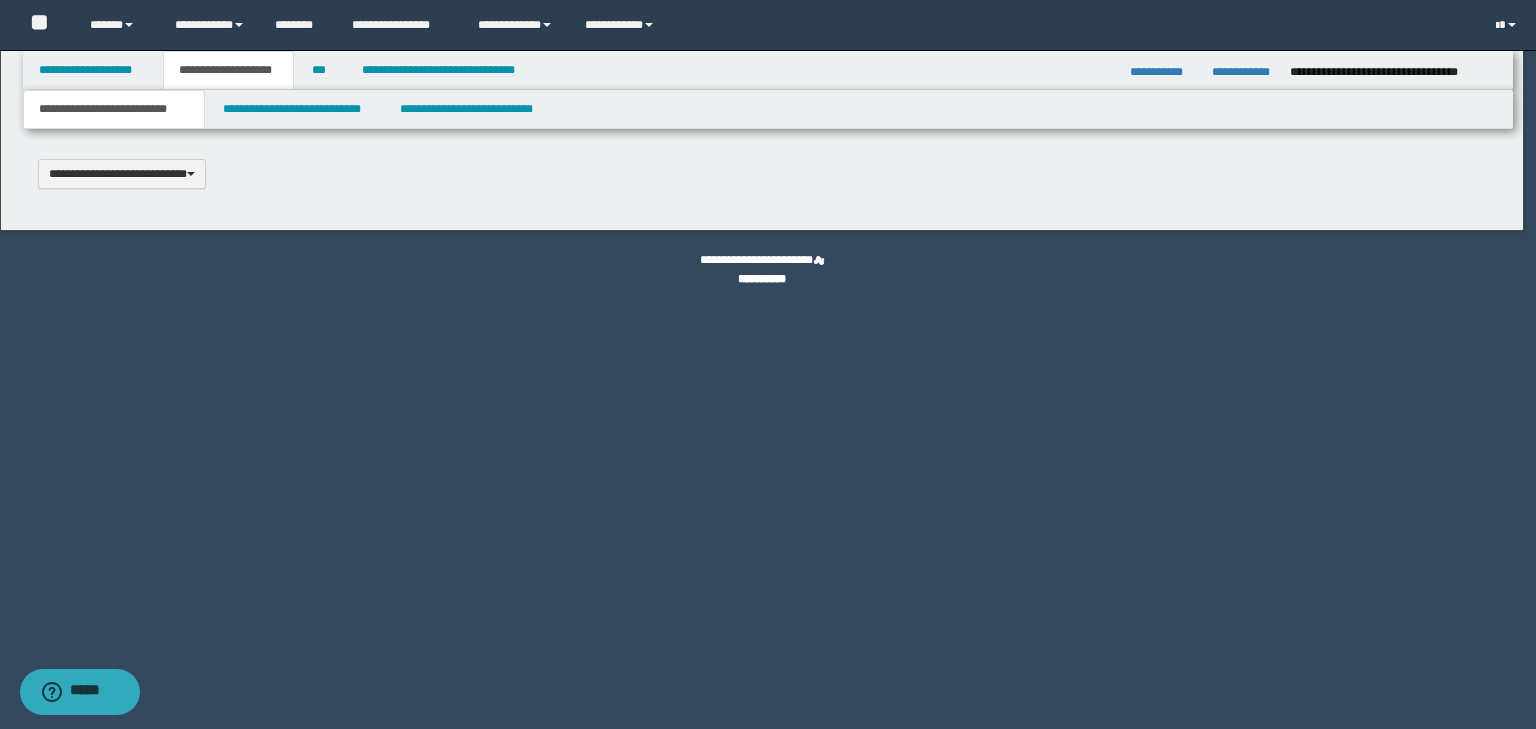type 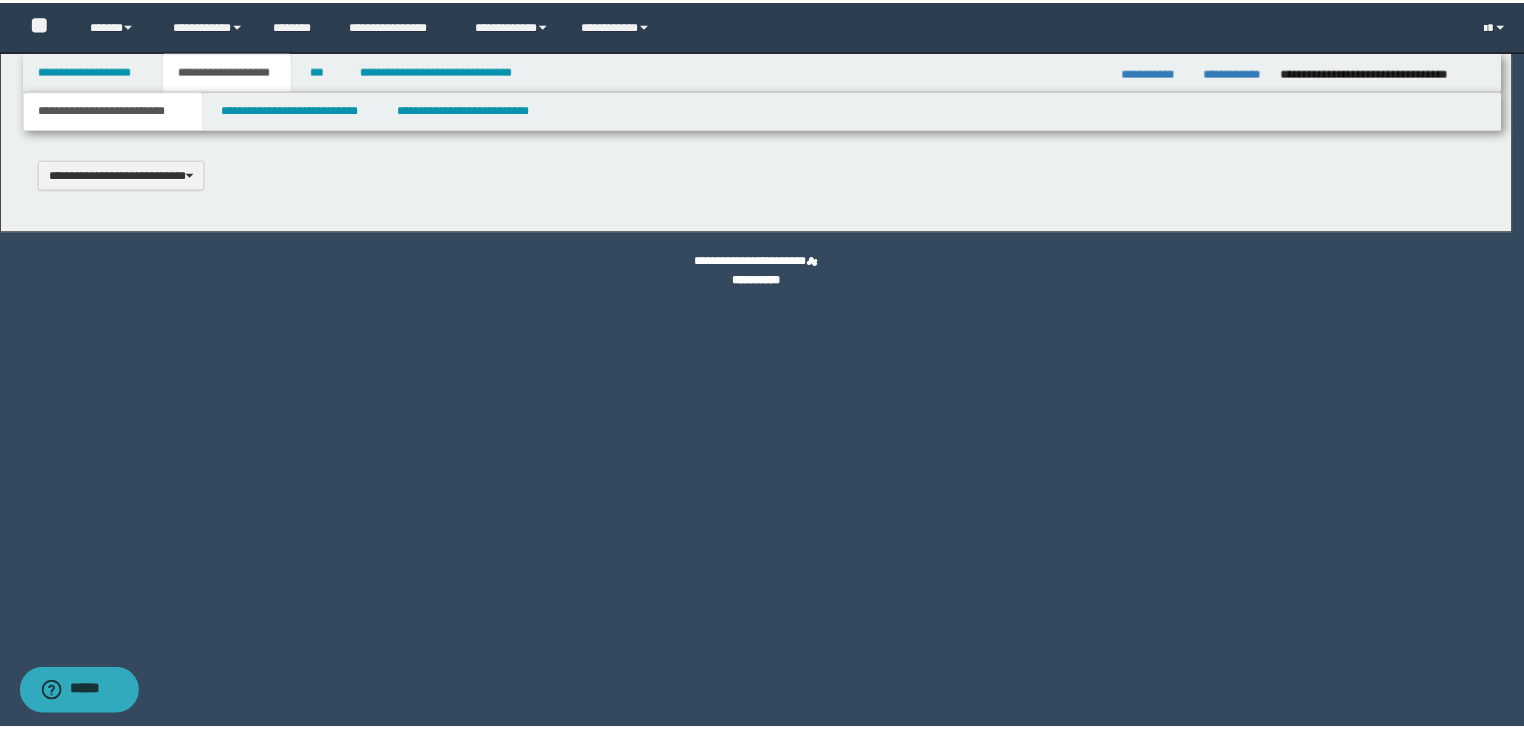 scroll, scrollTop: 0, scrollLeft: 0, axis: both 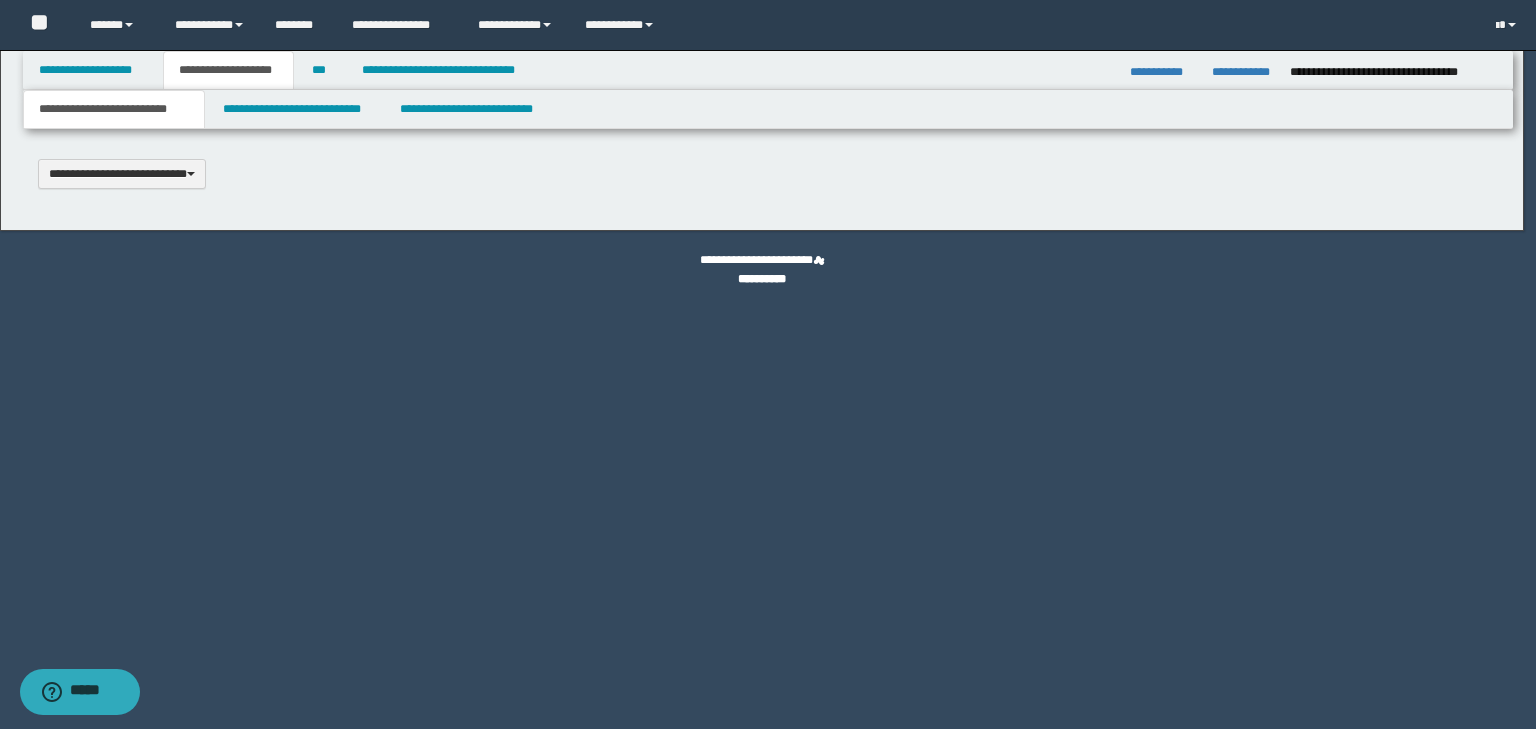 type on "**********" 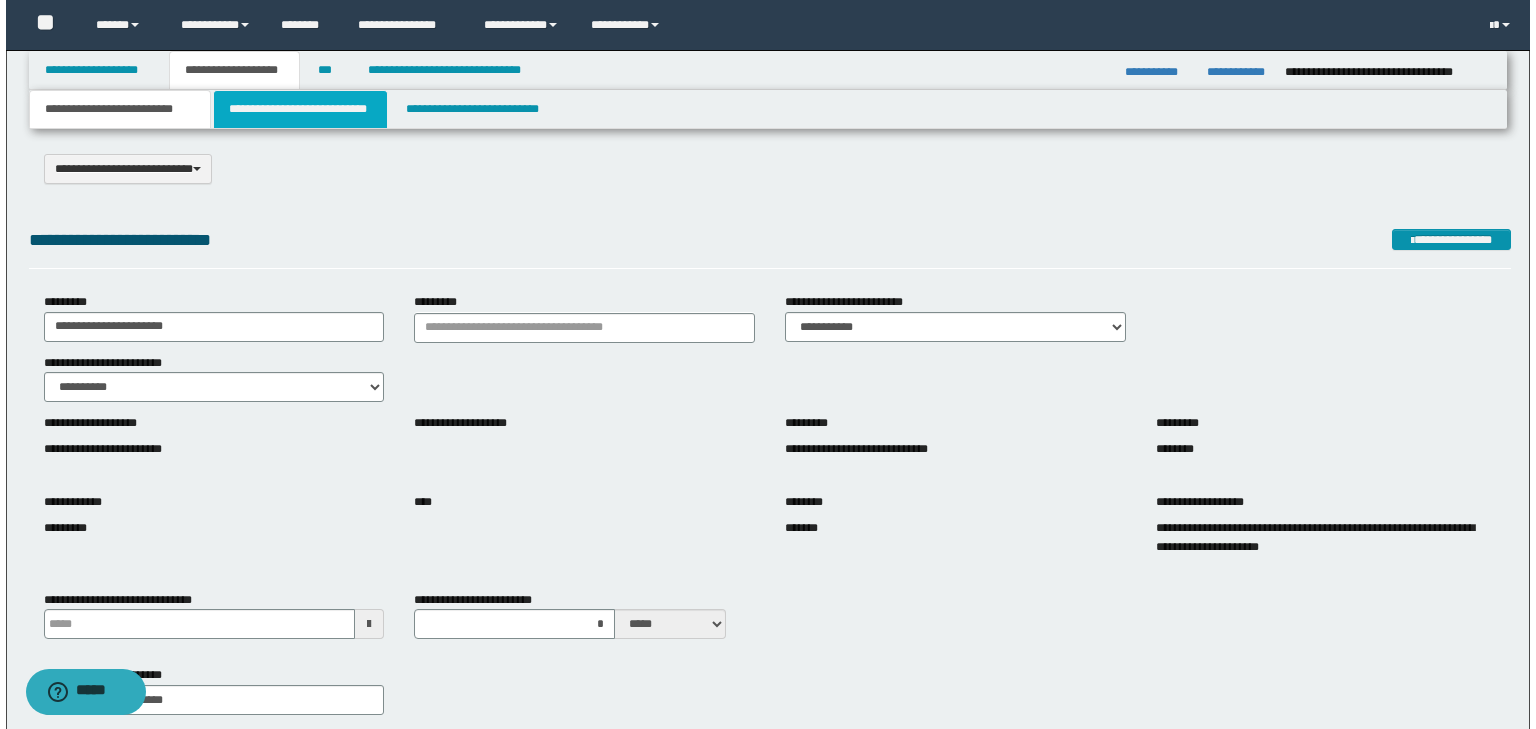 scroll, scrollTop: 0, scrollLeft: 0, axis: both 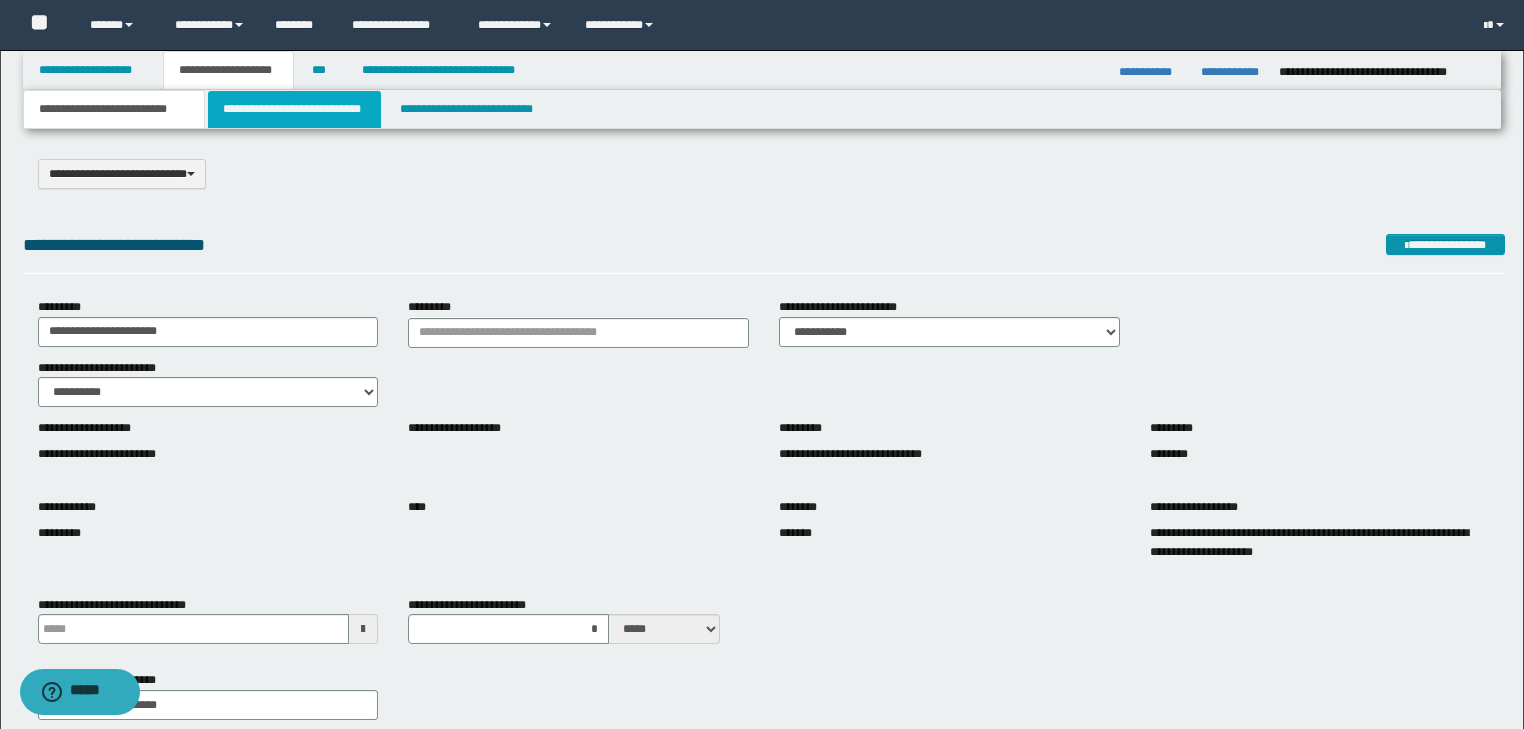 click on "**********" at bounding box center (294, 109) 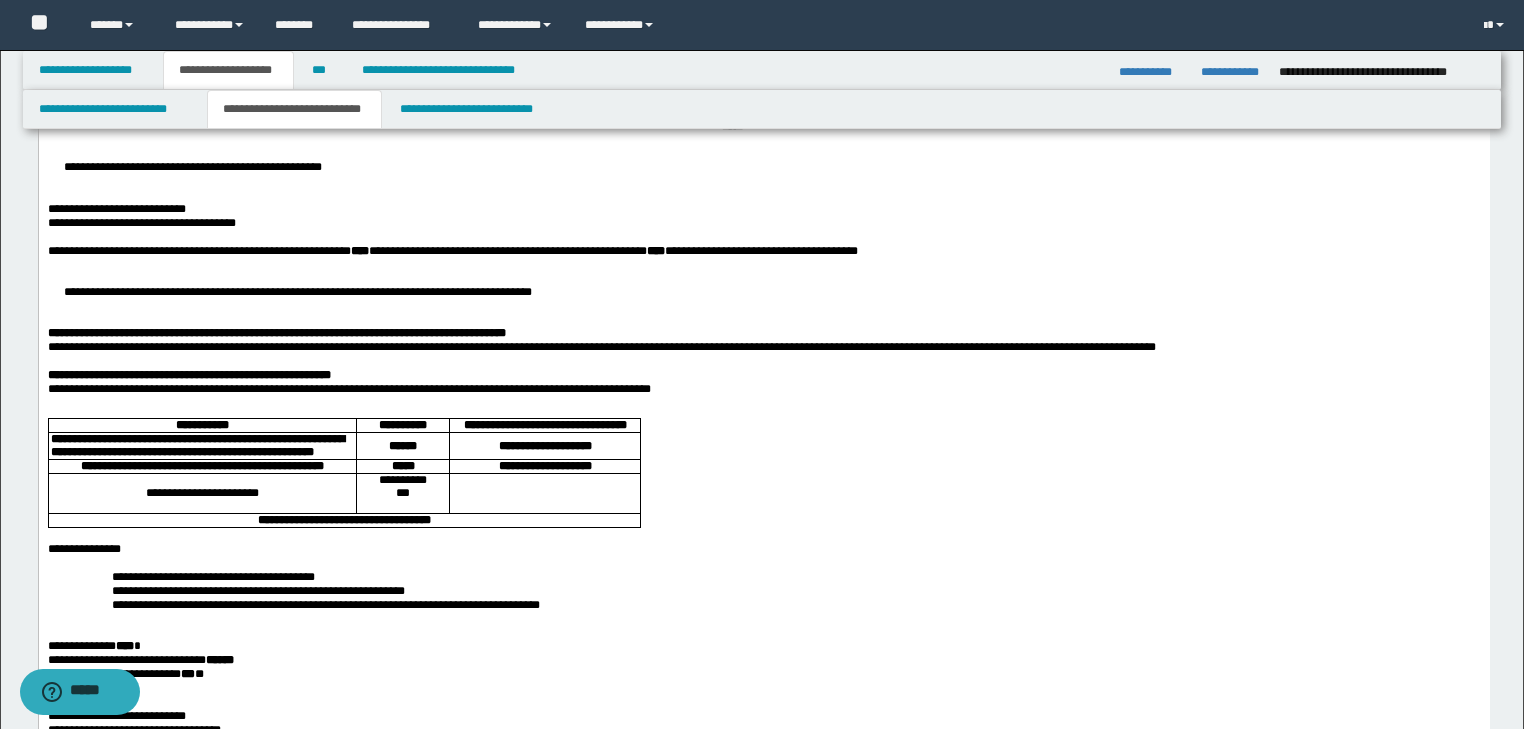 scroll, scrollTop: 0, scrollLeft: 0, axis: both 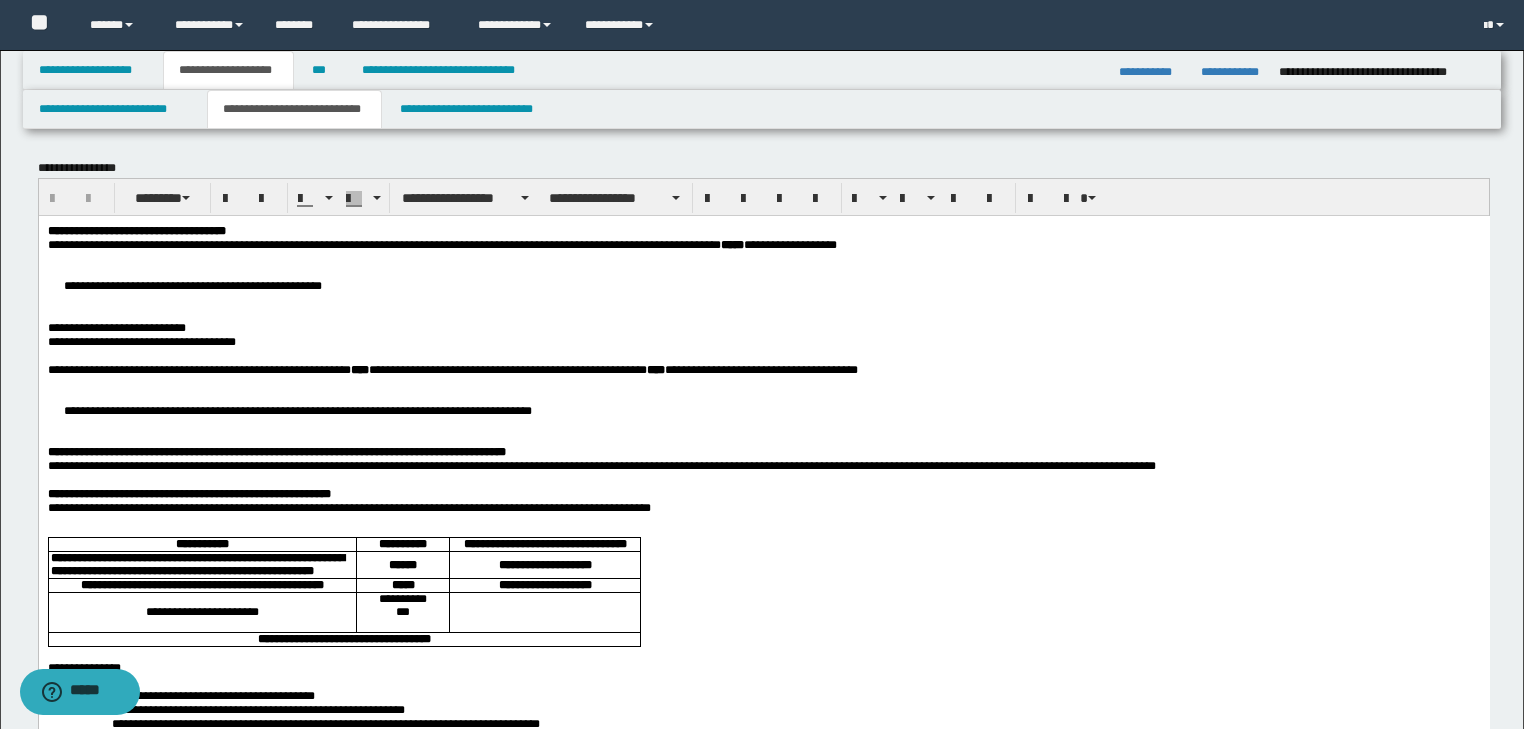 click on "**********" at bounding box center (192, 285) 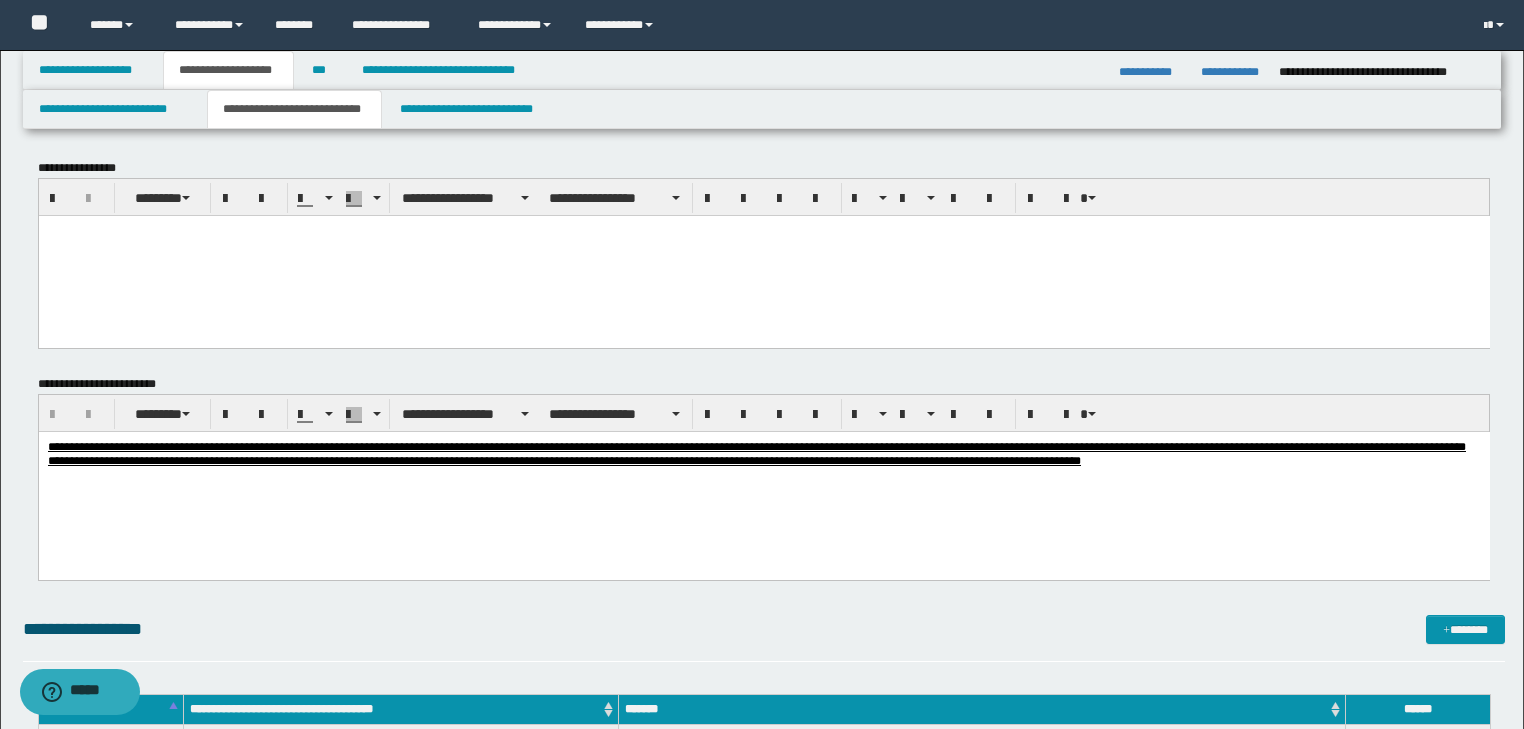paste 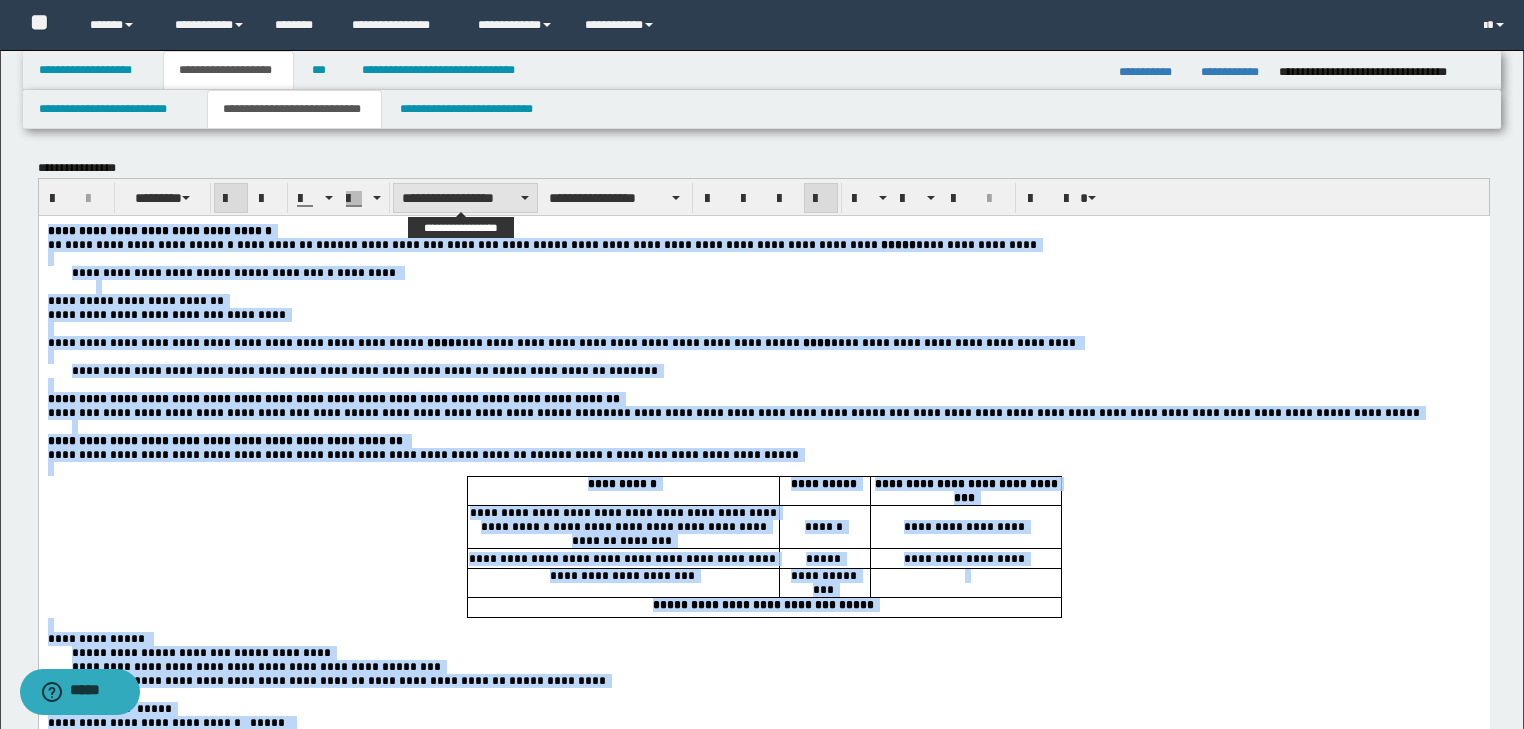 click on "**********" at bounding box center [465, 198] 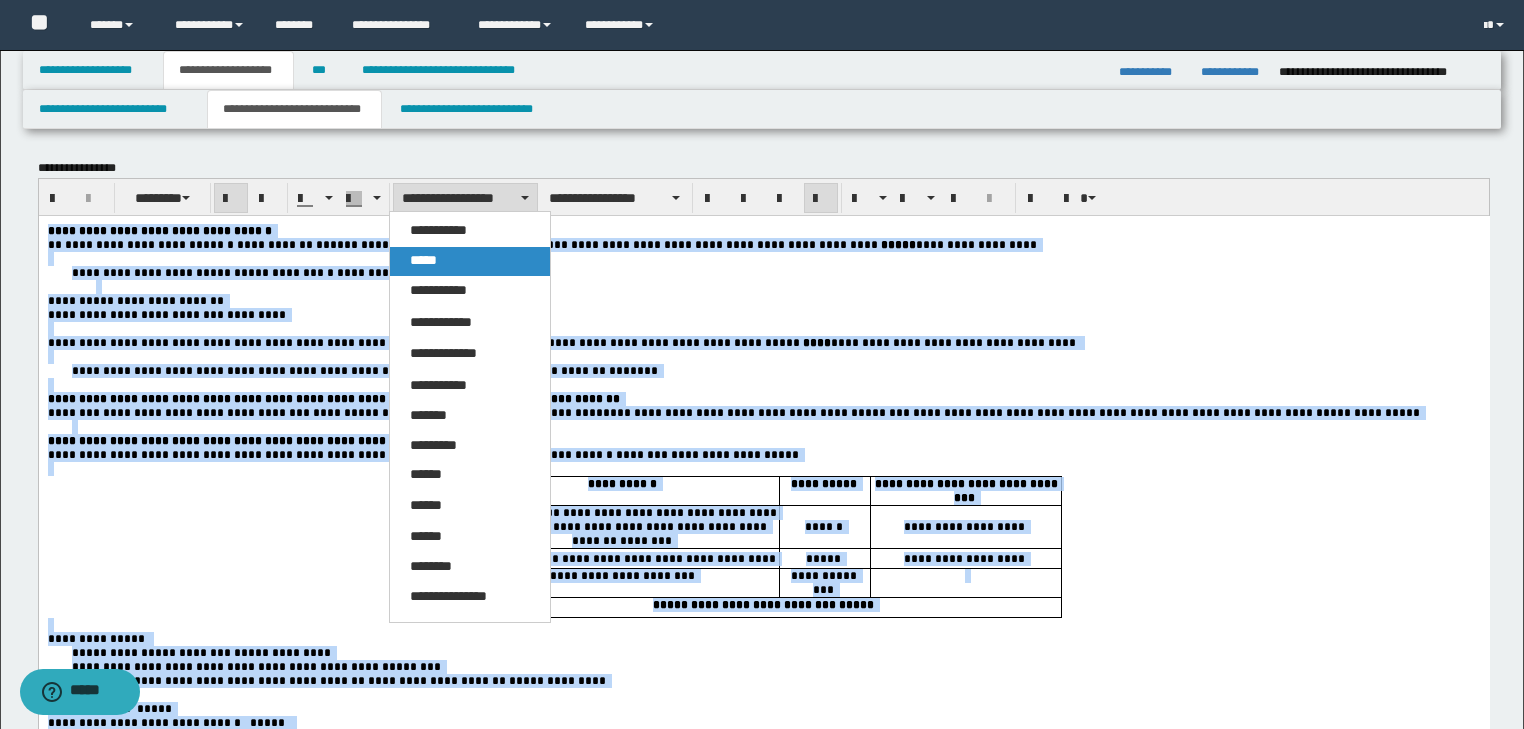 click on "*****" at bounding box center [470, 261] 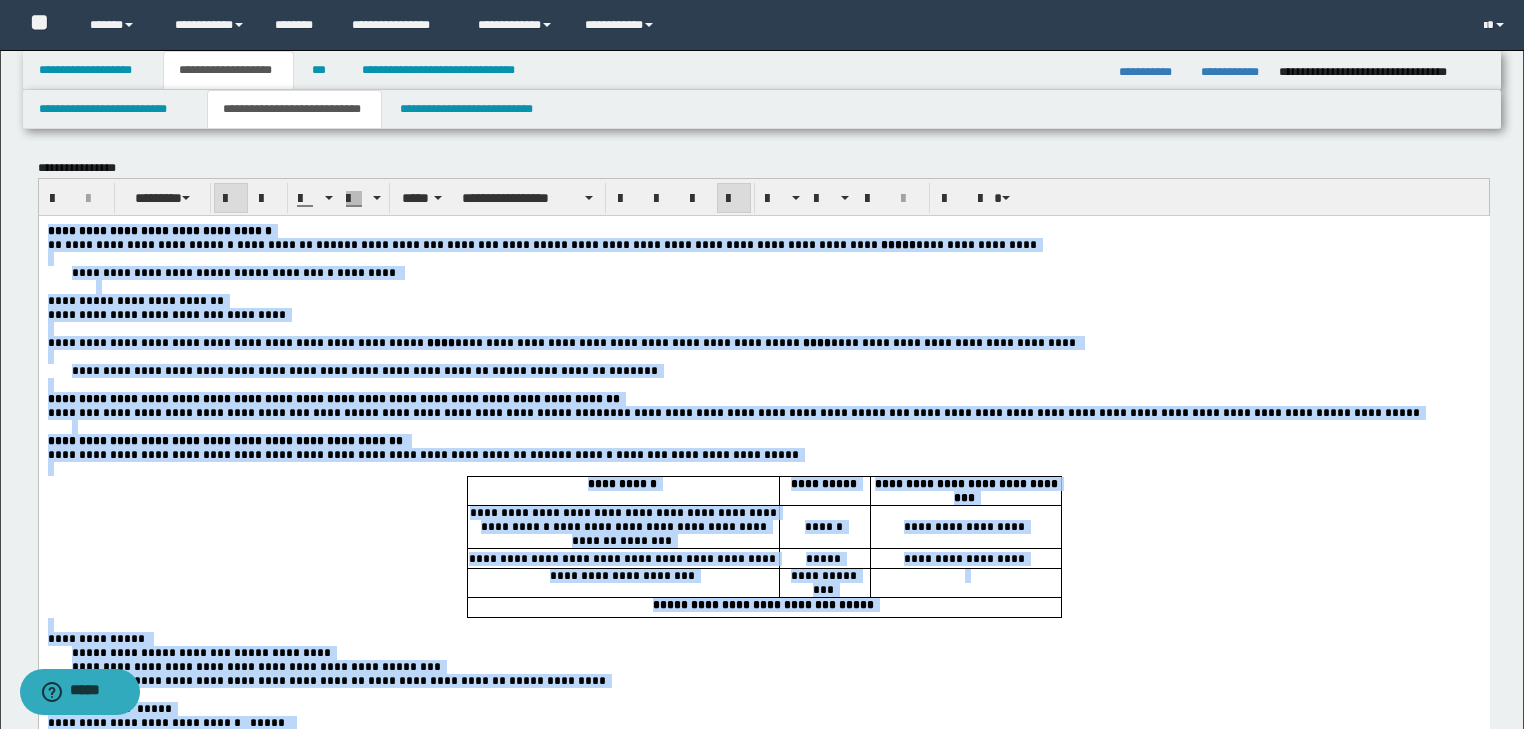 click on "**********" at bounding box center (725, 244) 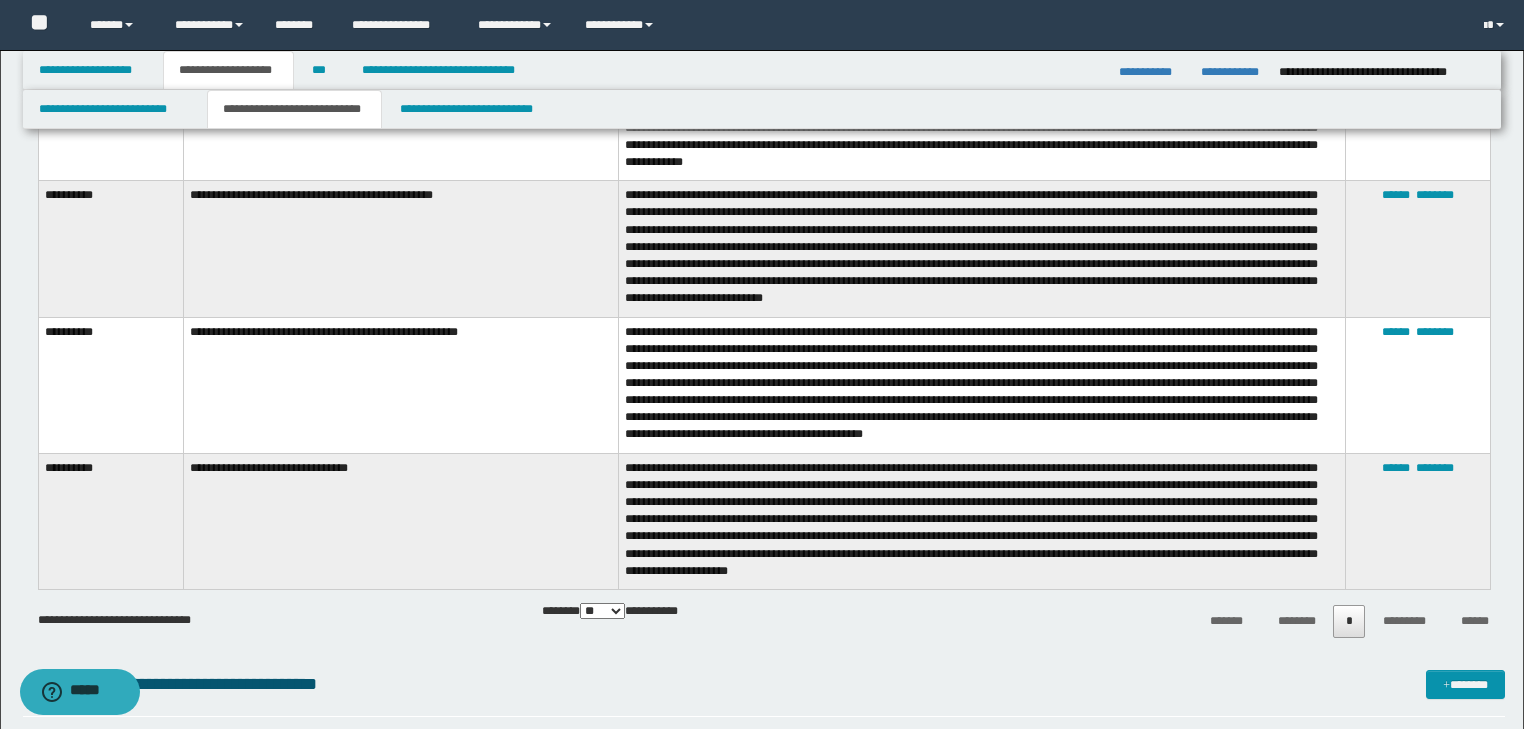 scroll, scrollTop: 2000, scrollLeft: 0, axis: vertical 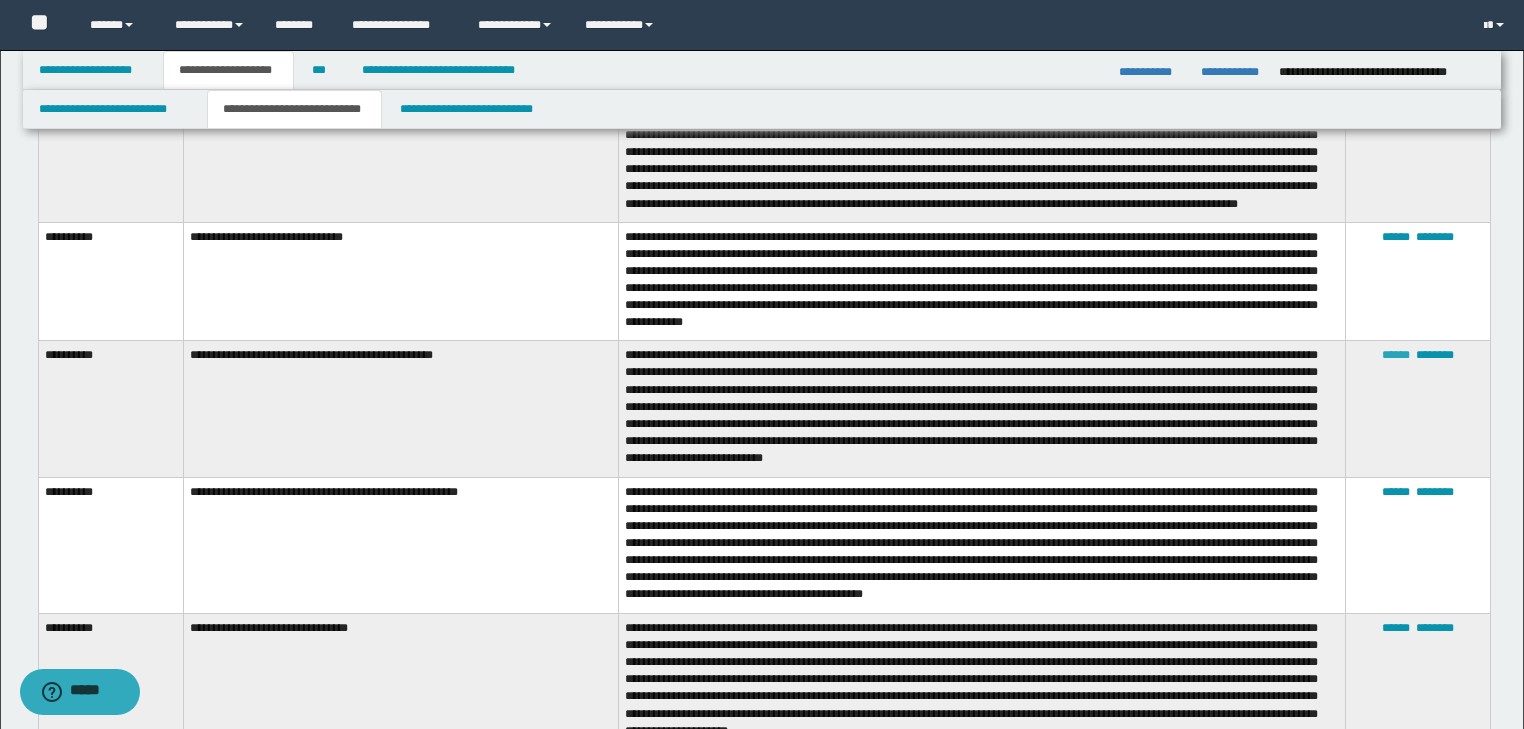 click on "******" at bounding box center (1396, 355) 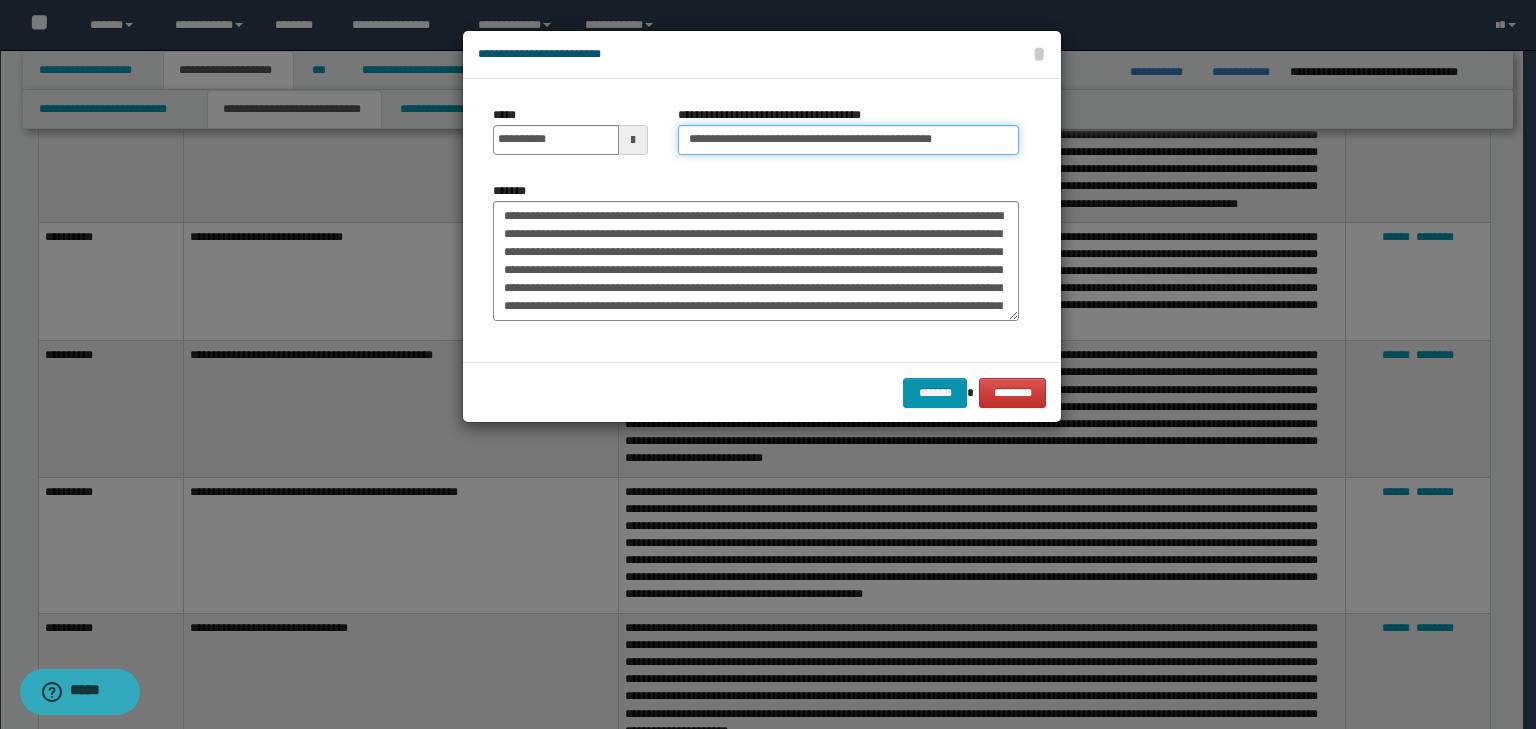 drag, startPoint x: 663, startPoint y: 138, endPoint x: 293, endPoint y: 153, distance: 370.30392 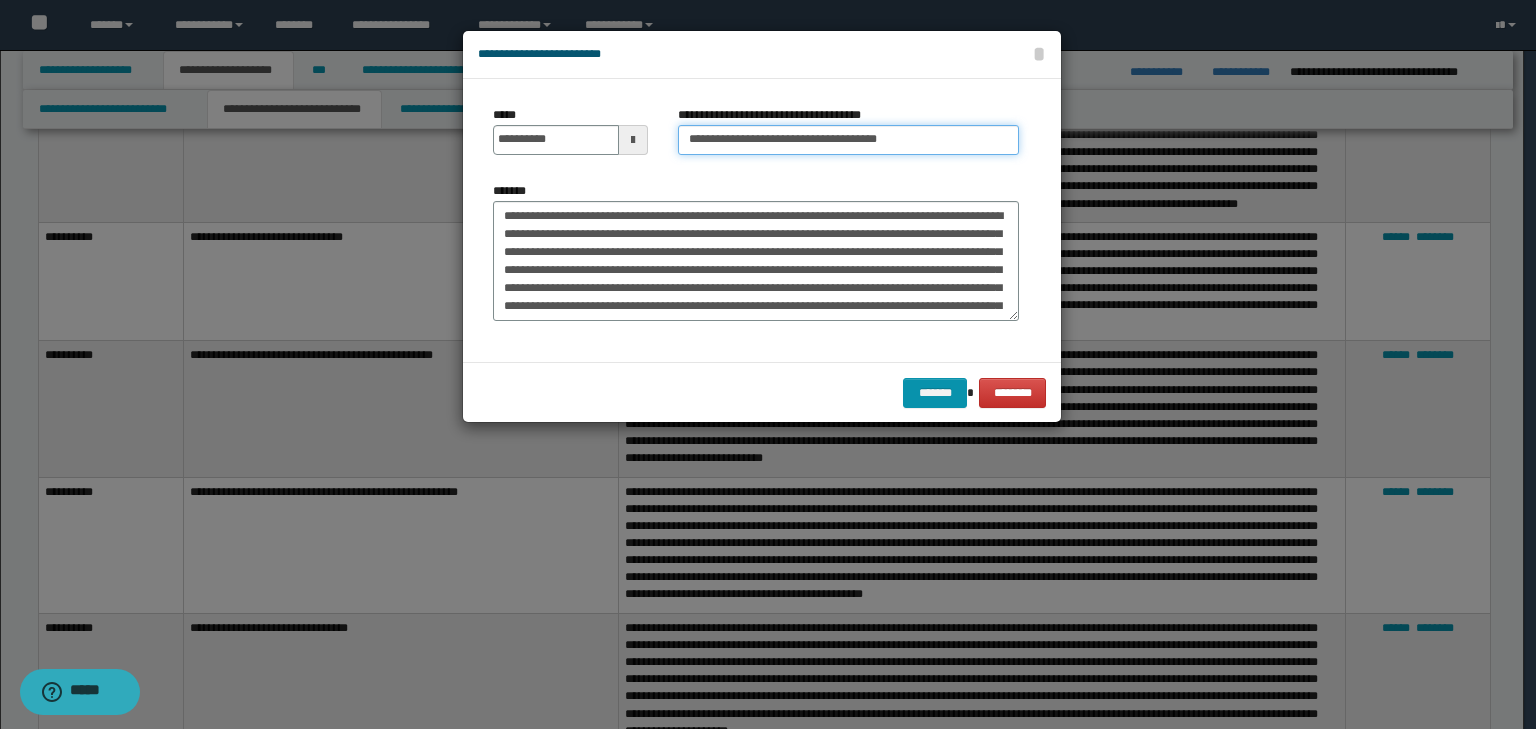 type on "**********" 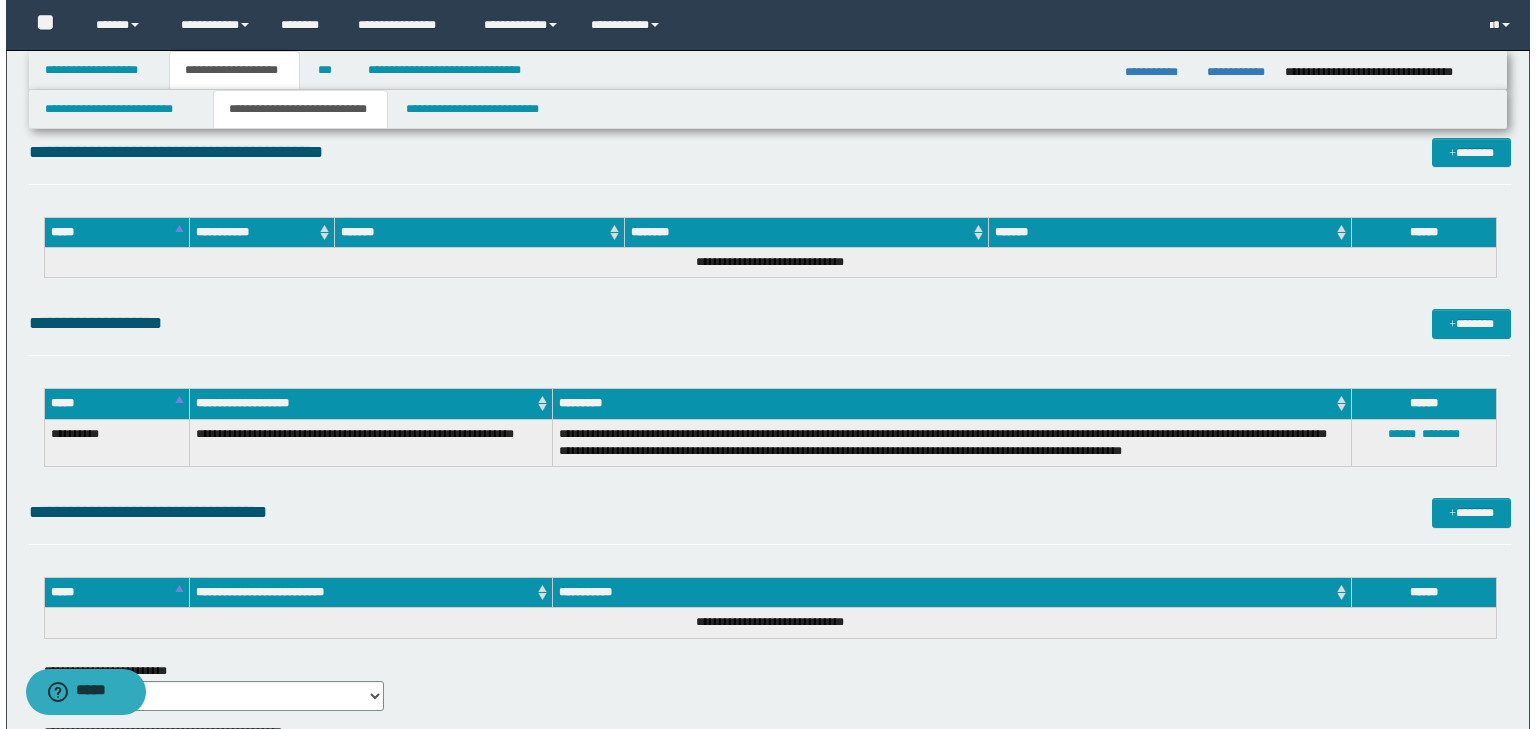 scroll, scrollTop: 2640, scrollLeft: 0, axis: vertical 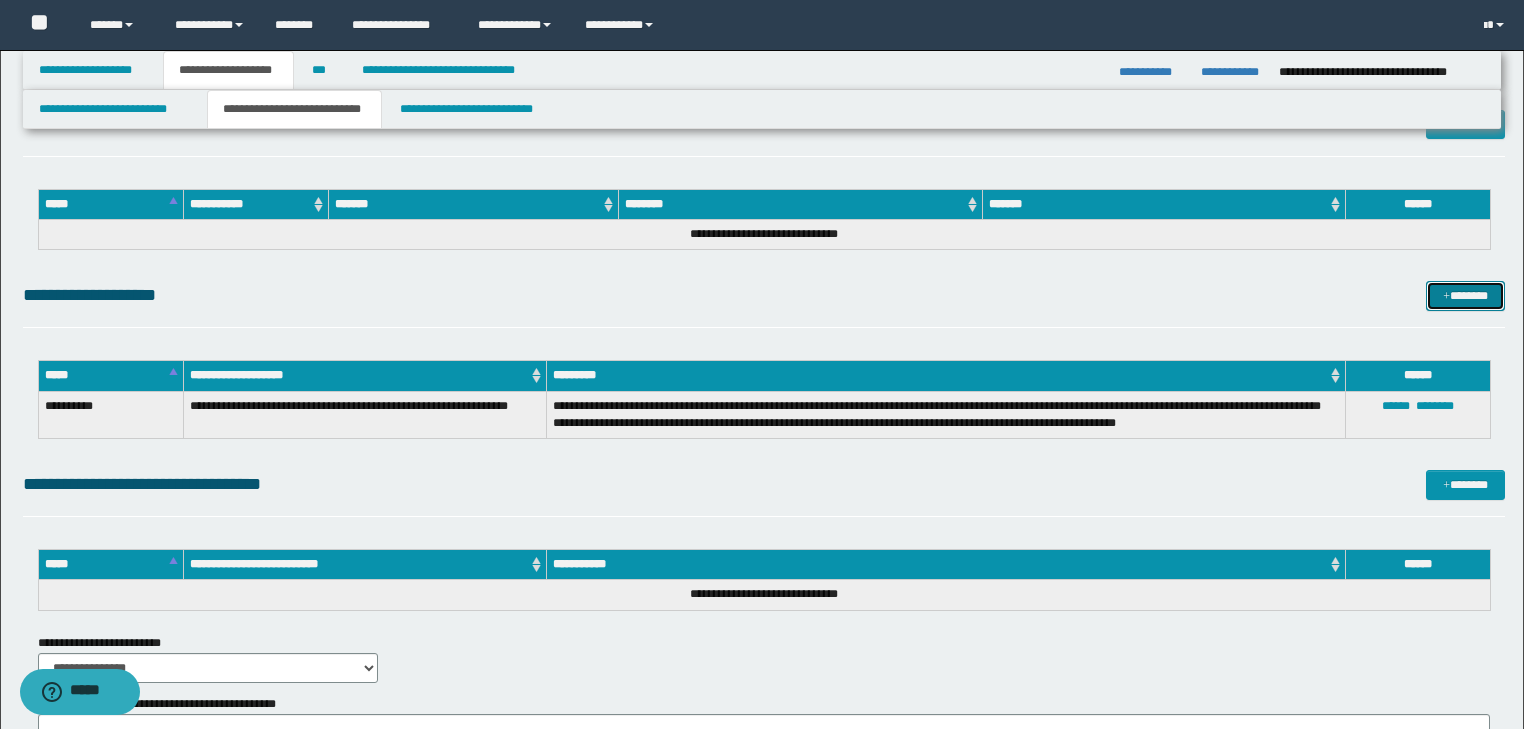click on "*******" at bounding box center (1465, 296) 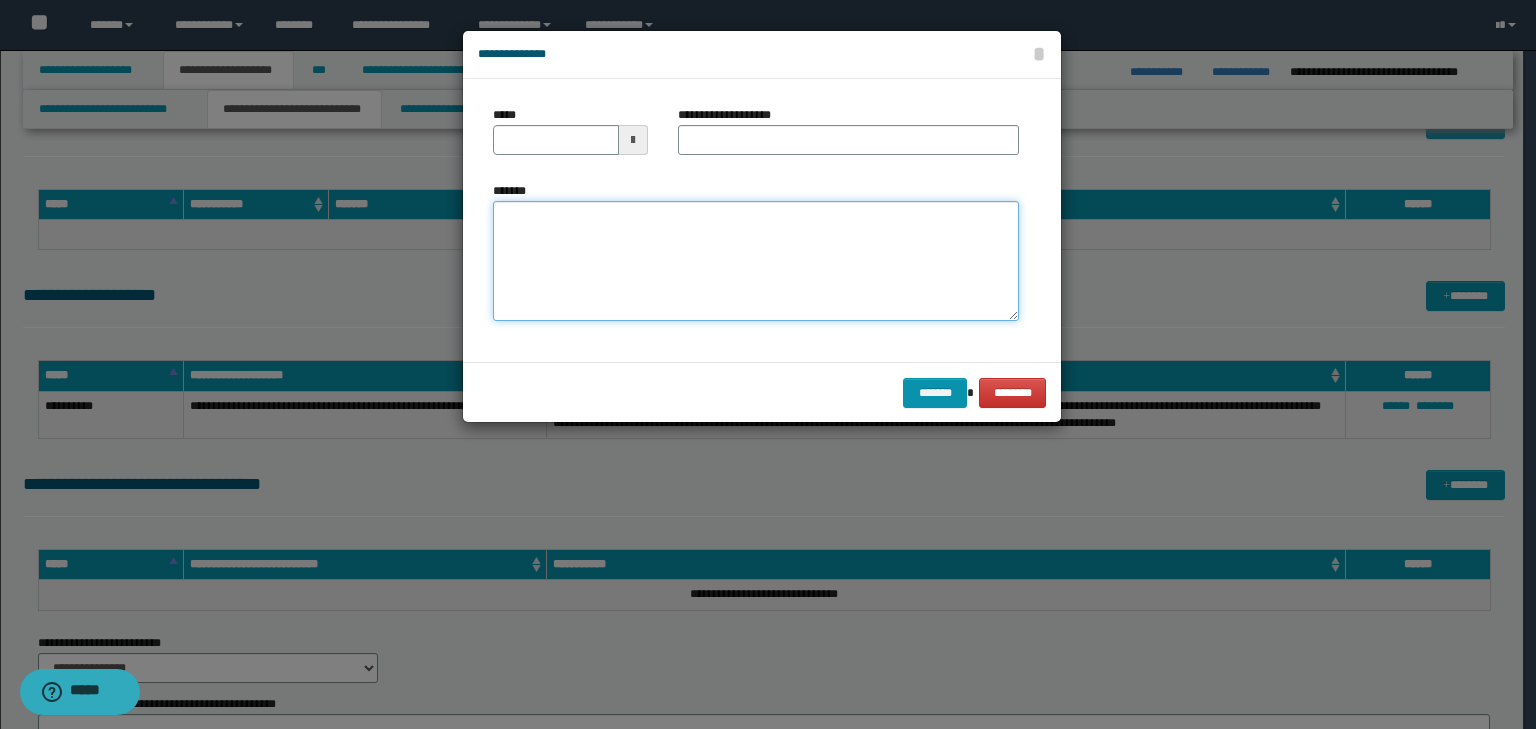 click on "*******" at bounding box center [756, 261] 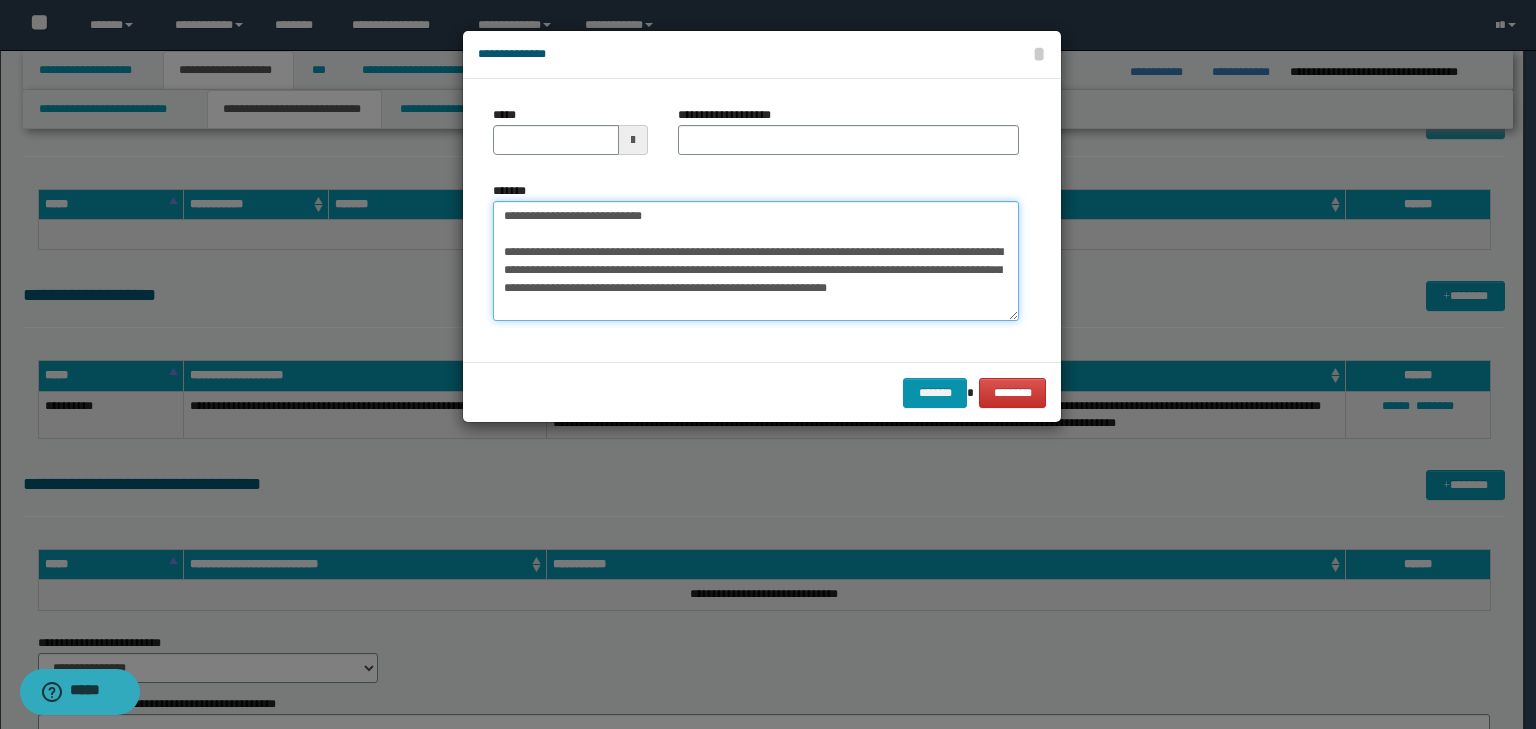 drag, startPoint x: 488, startPoint y: 207, endPoint x: 460, endPoint y: 208, distance: 28.01785 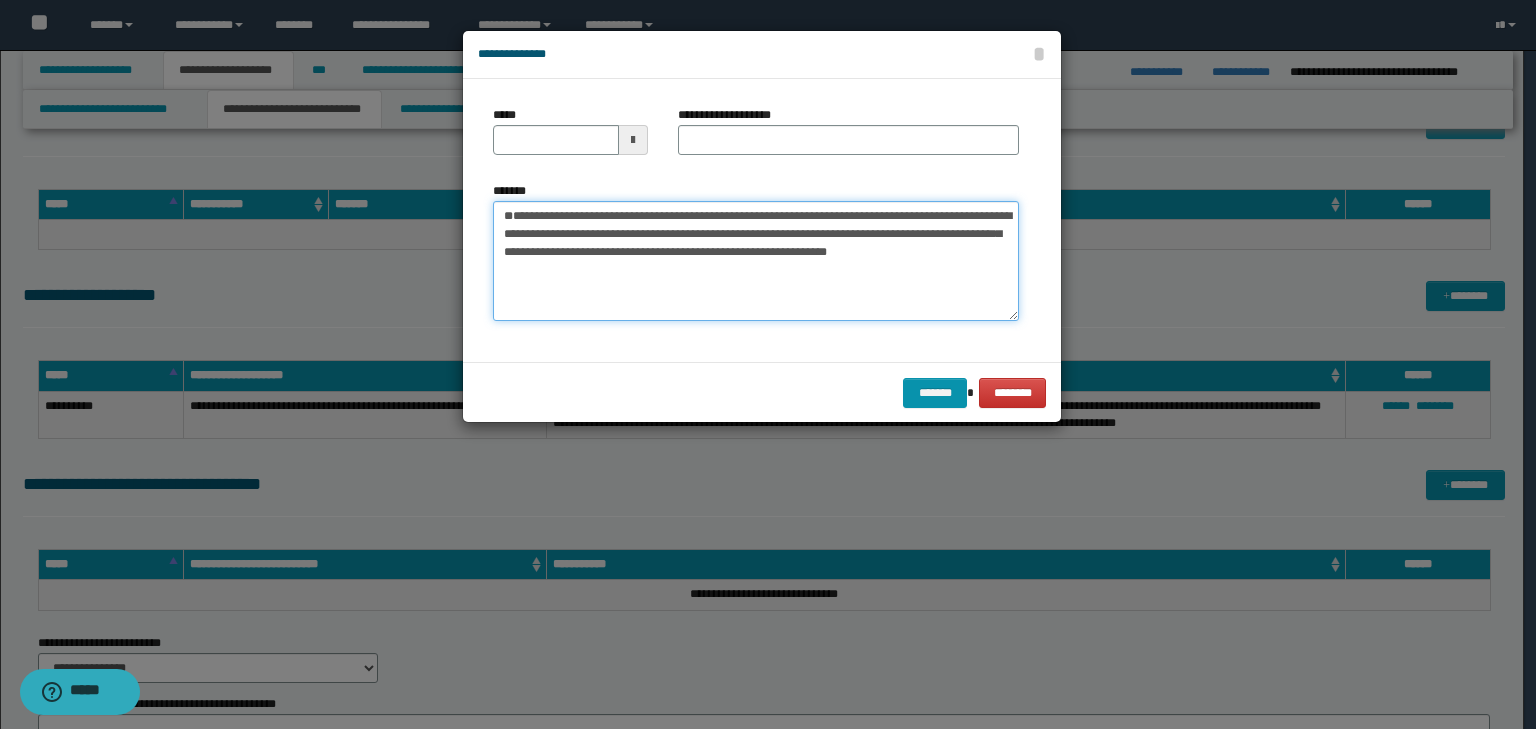 type on "**********" 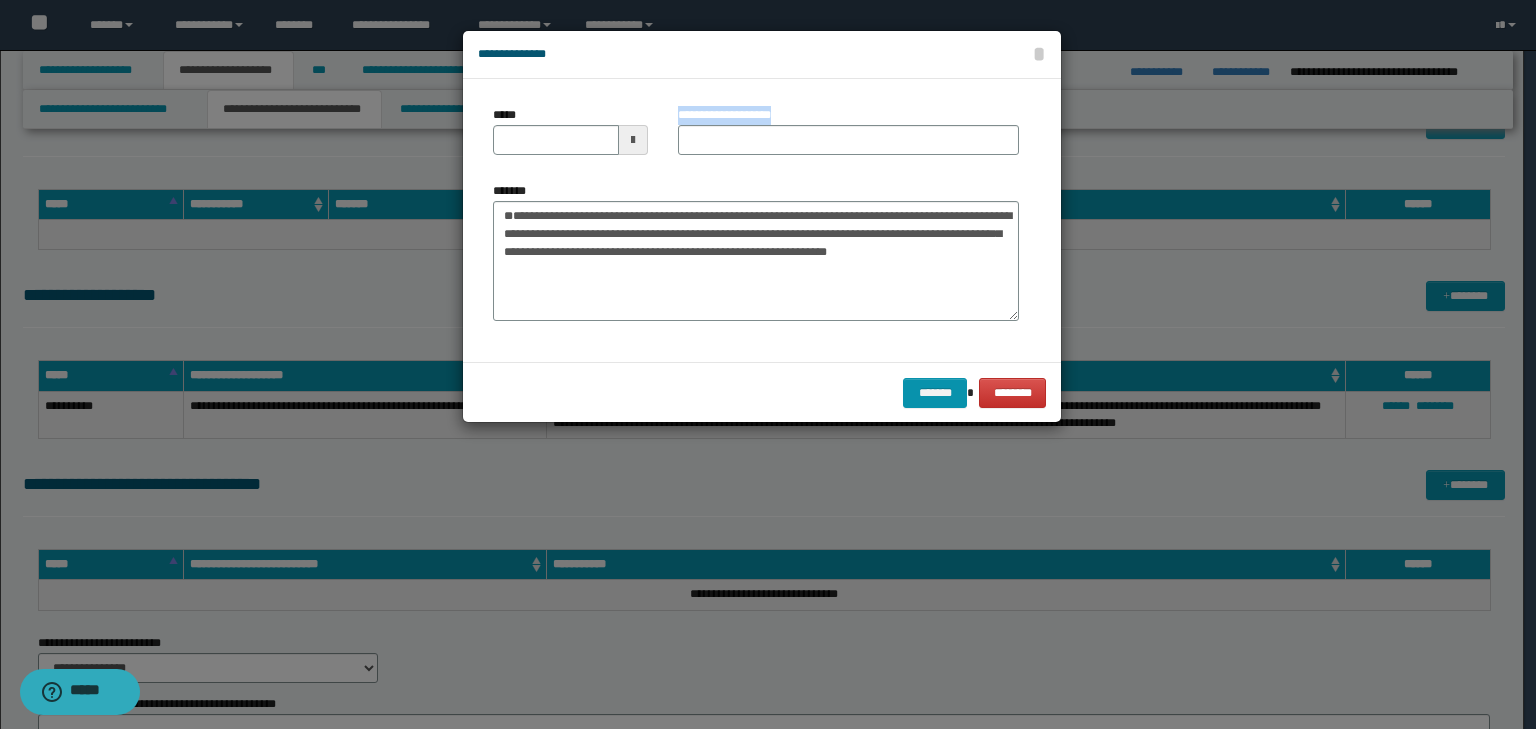 type on "**********" 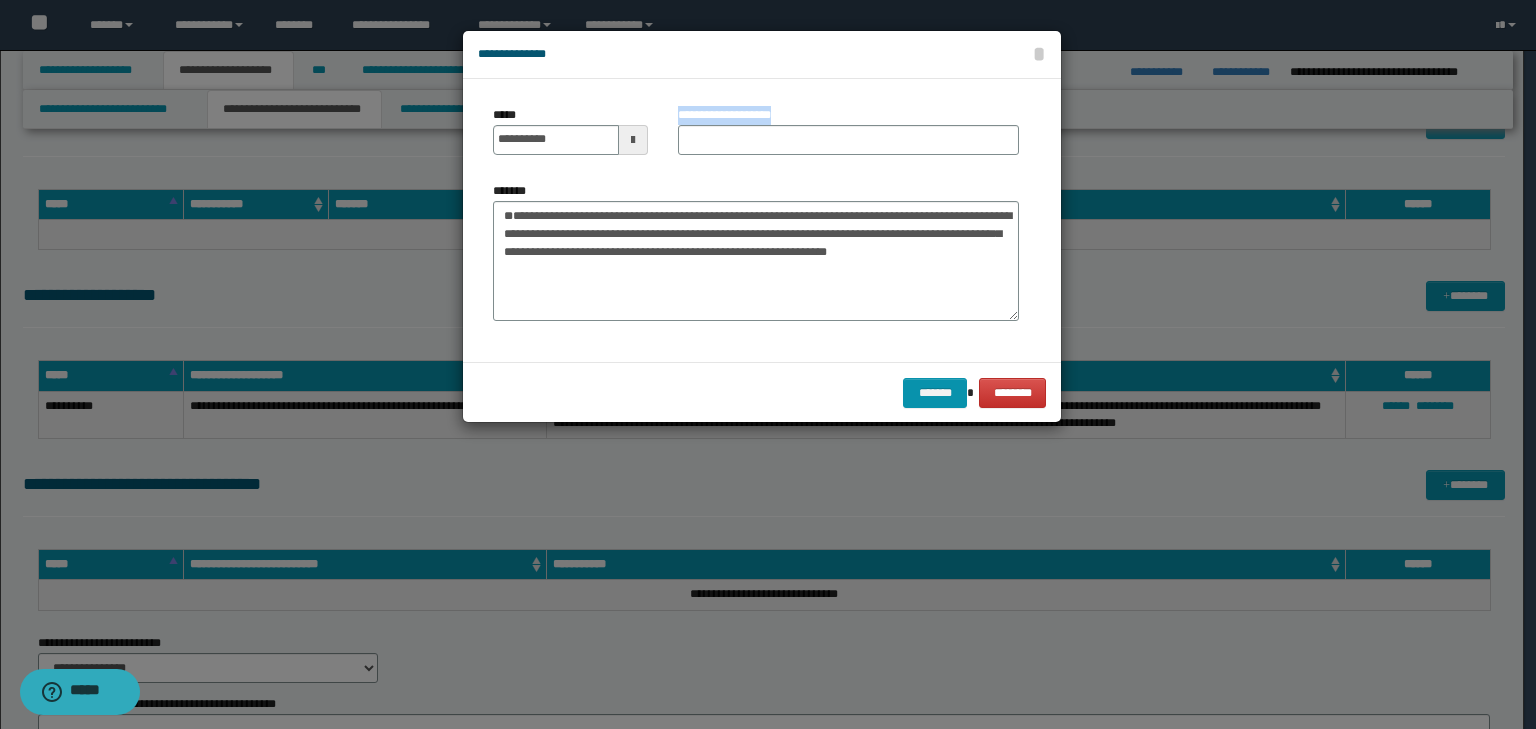 drag, startPoint x: 528, startPoint y: 164, endPoint x: 659, endPoint y: 162, distance: 131.01526 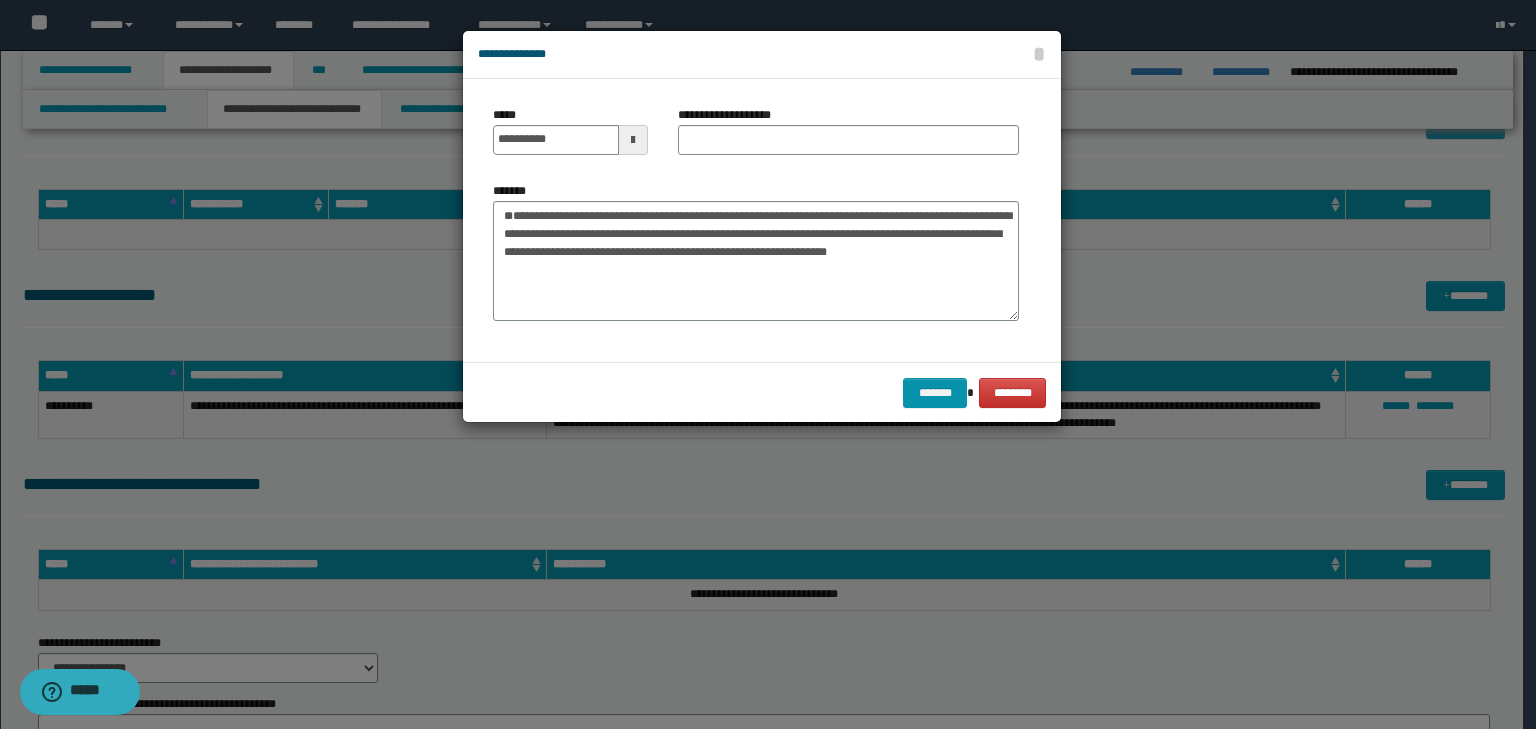 click on "**********" at bounding box center [756, 220] 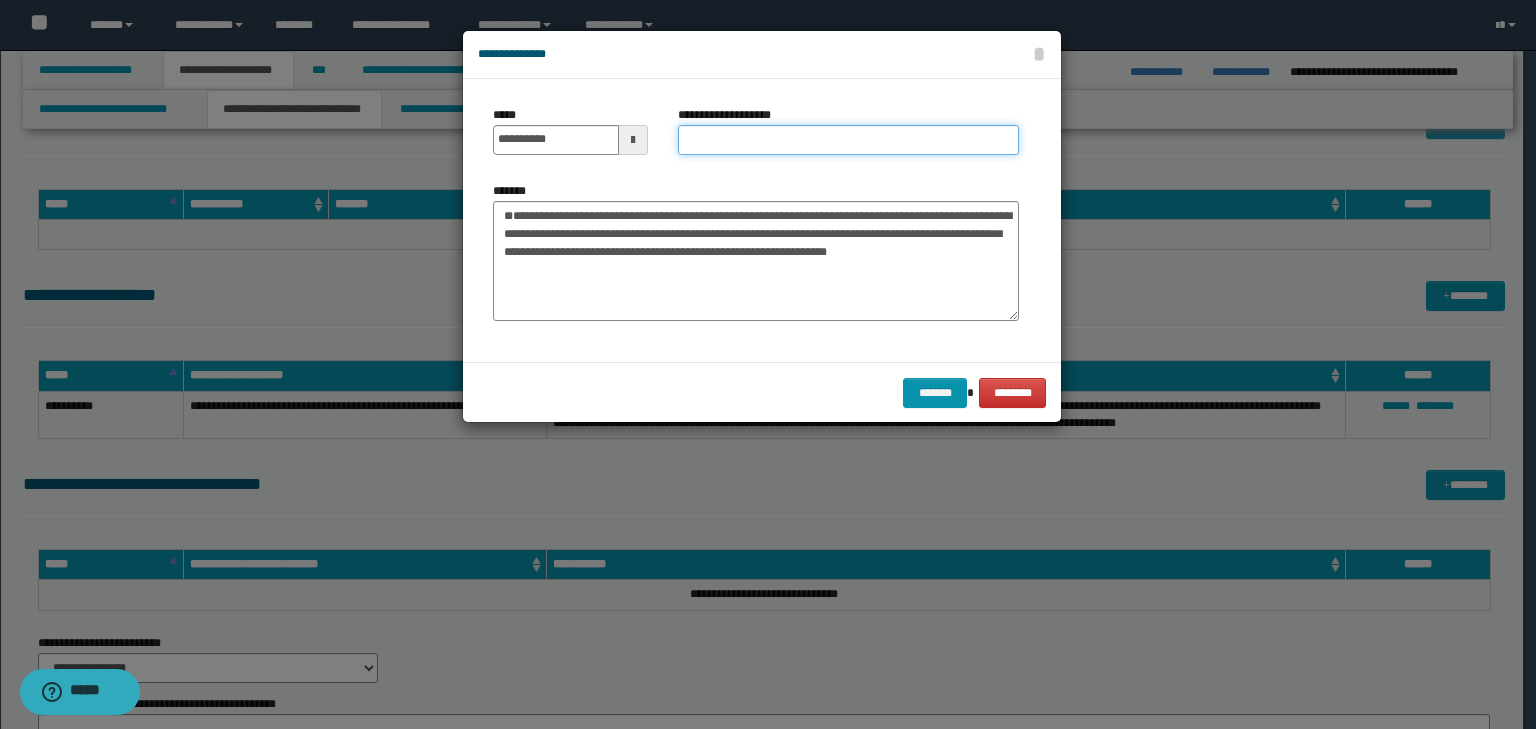 click on "**********" at bounding box center (848, 140) 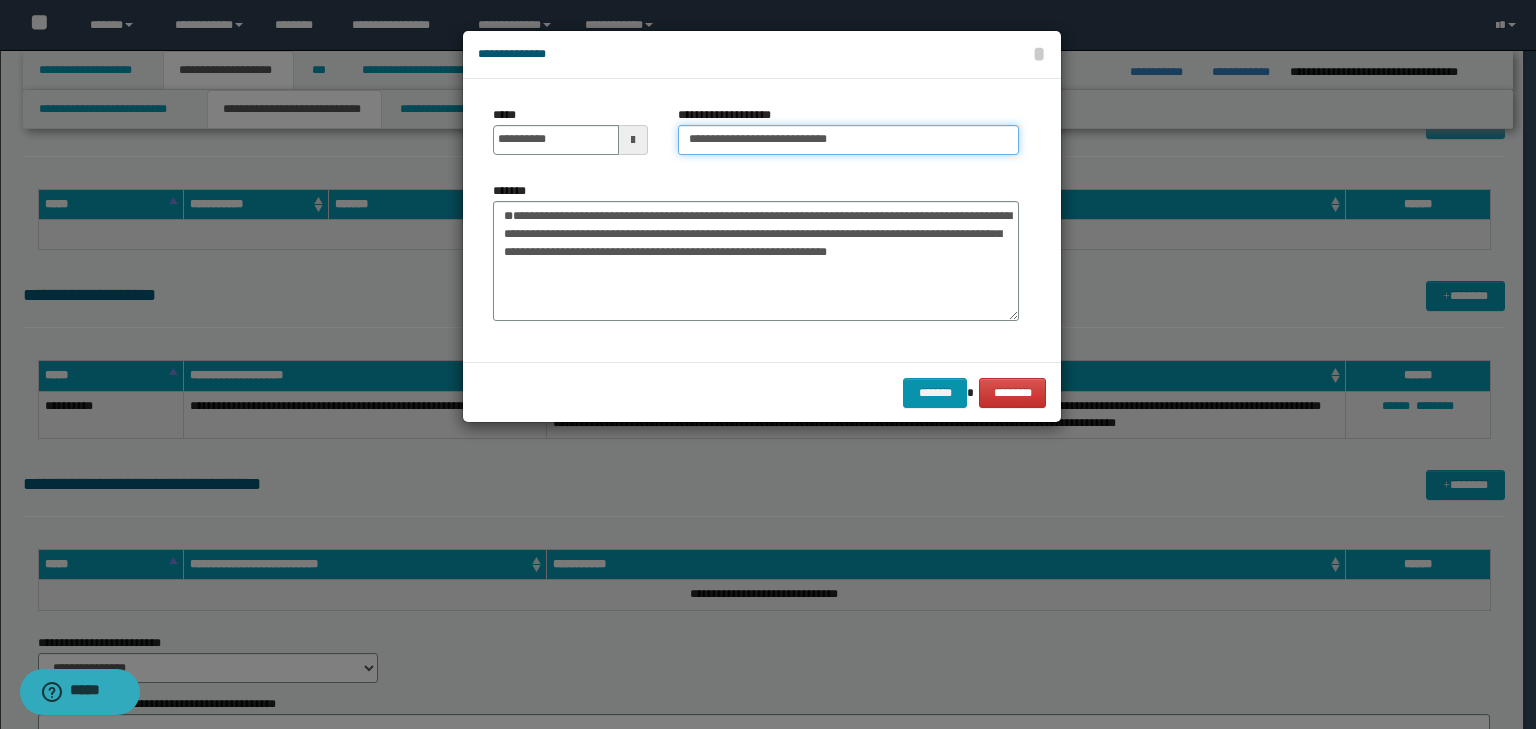 drag, startPoint x: 743, startPoint y: 134, endPoint x: 482, endPoint y: 126, distance: 261.1226 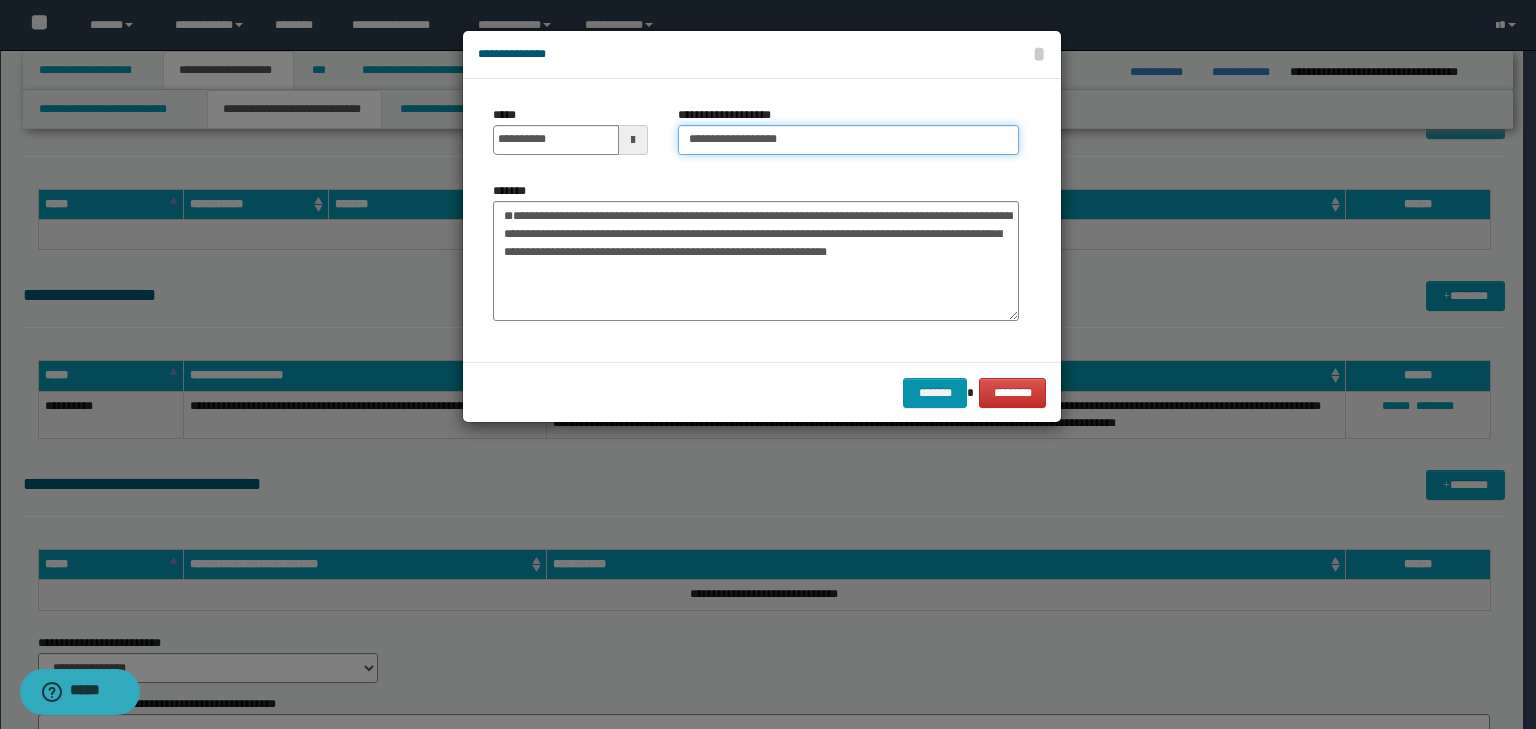type on "**********" 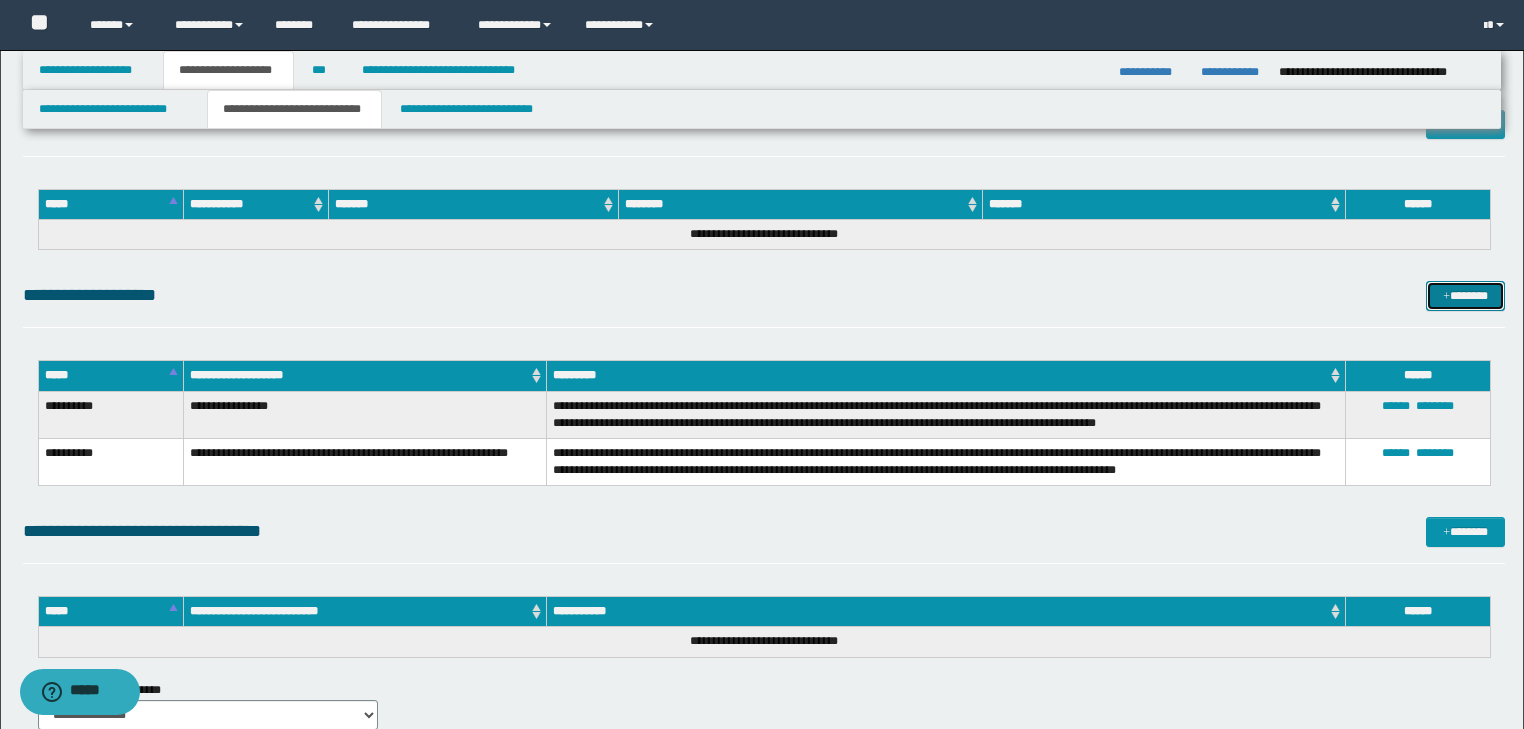 click on "*******" at bounding box center [1465, 296] 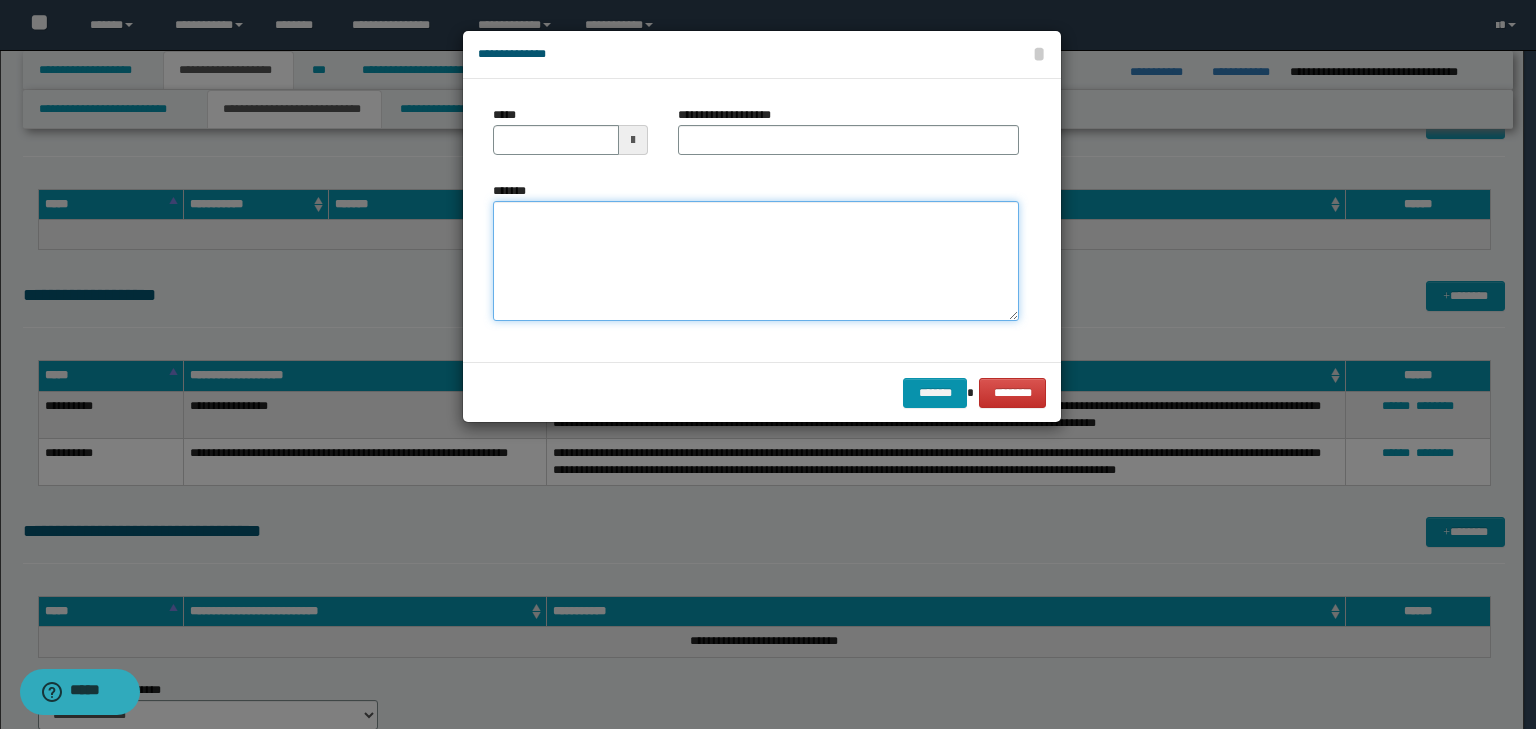 click on "*******" at bounding box center [756, 261] 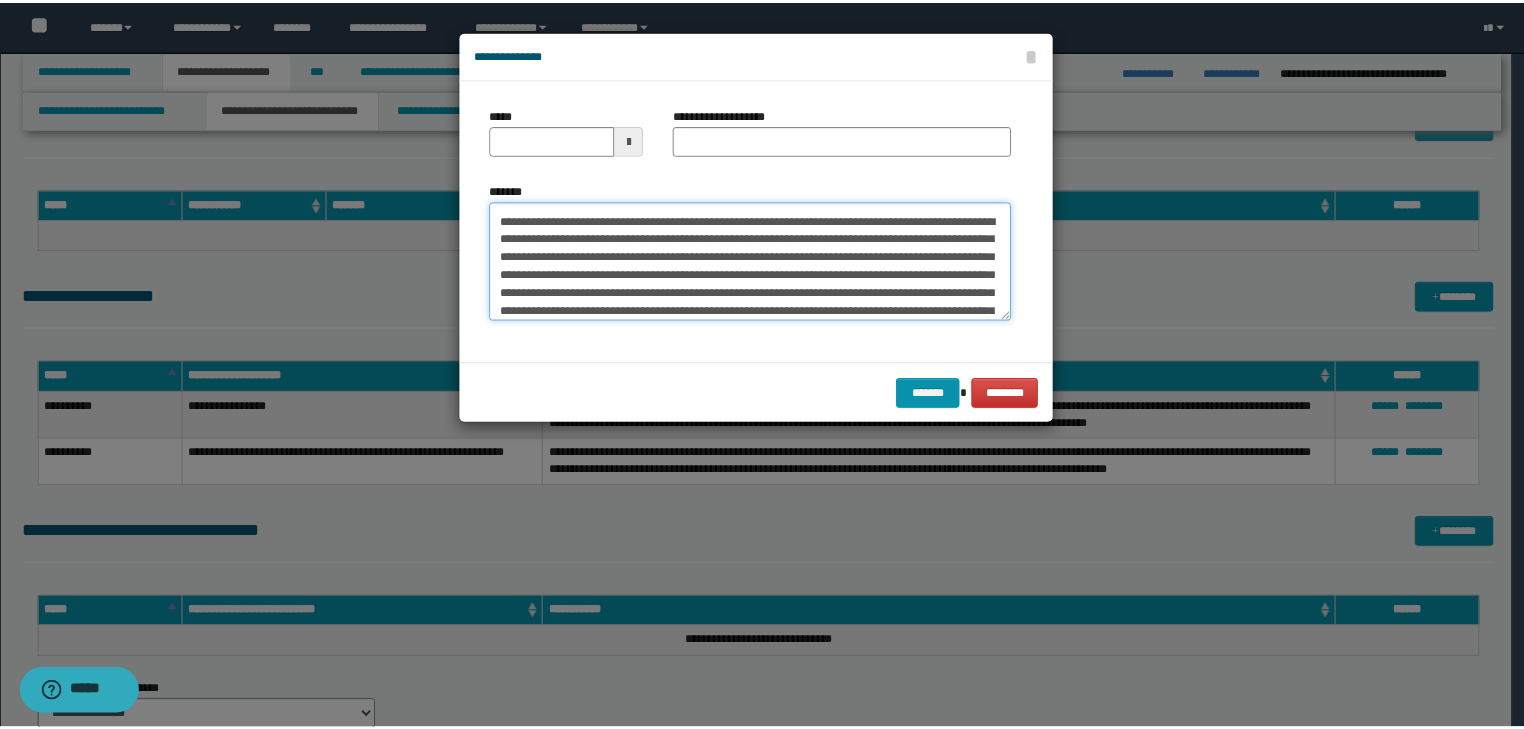 scroll, scrollTop: 0, scrollLeft: 0, axis: both 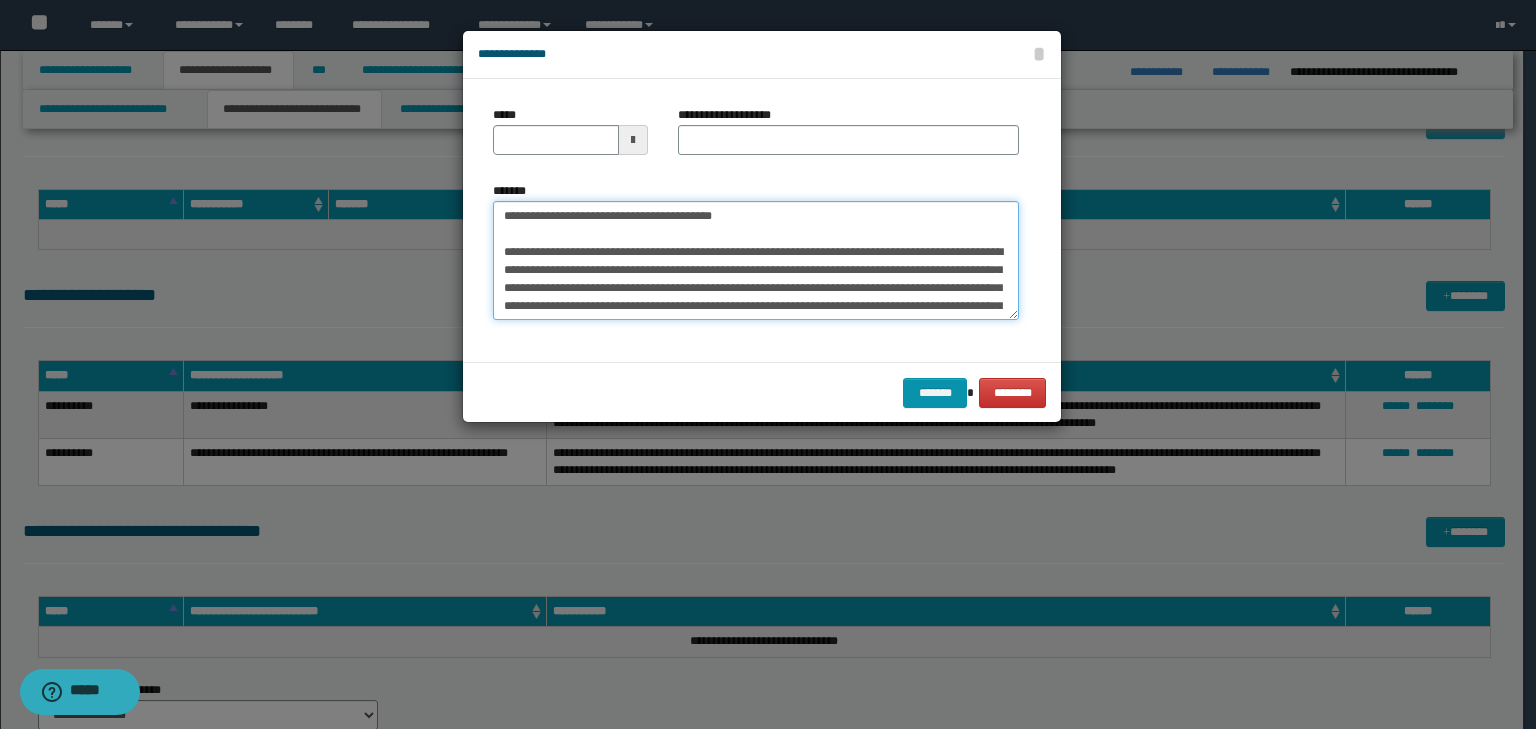 drag, startPoint x: 576, startPoint y: 189, endPoint x: 437, endPoint y: 164, distance: 141.2303 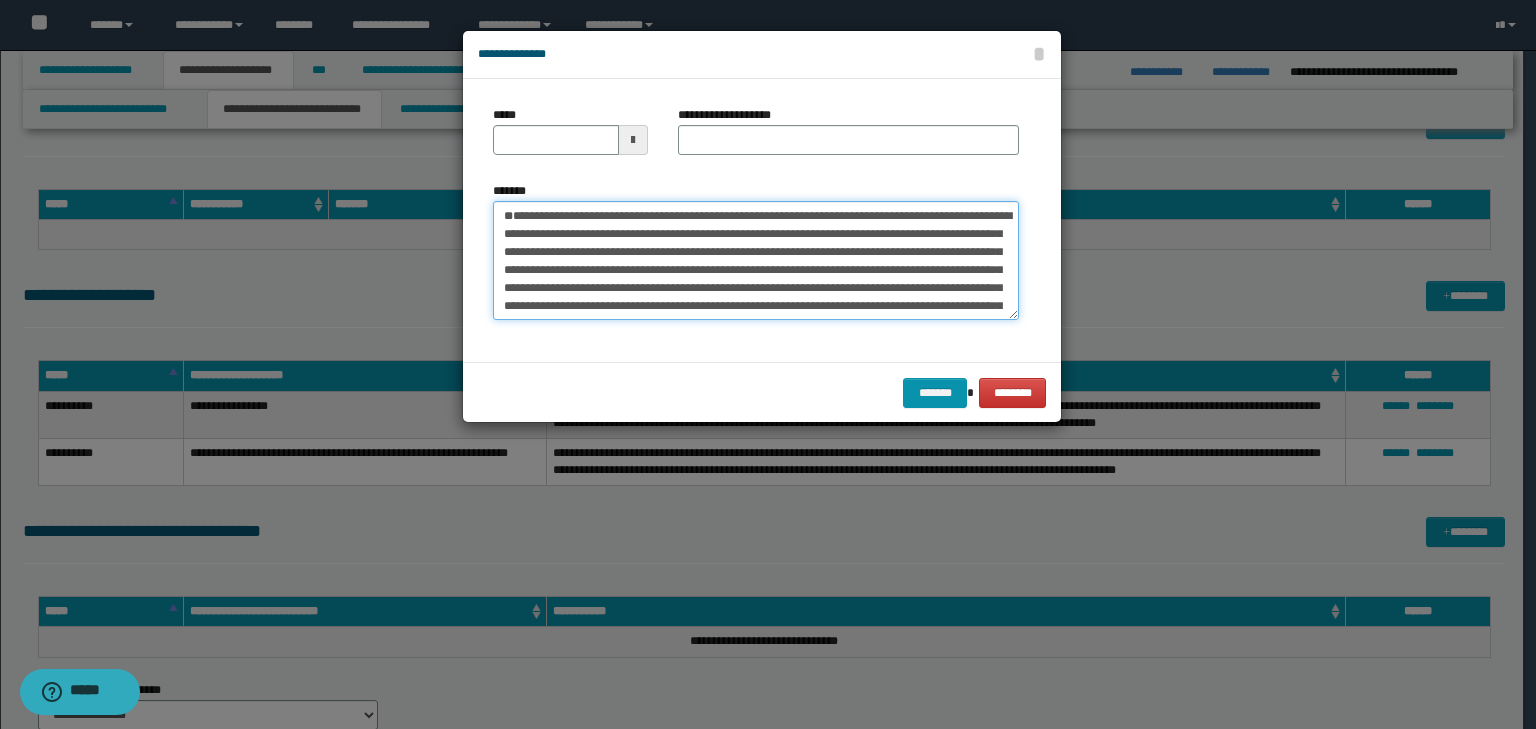 type 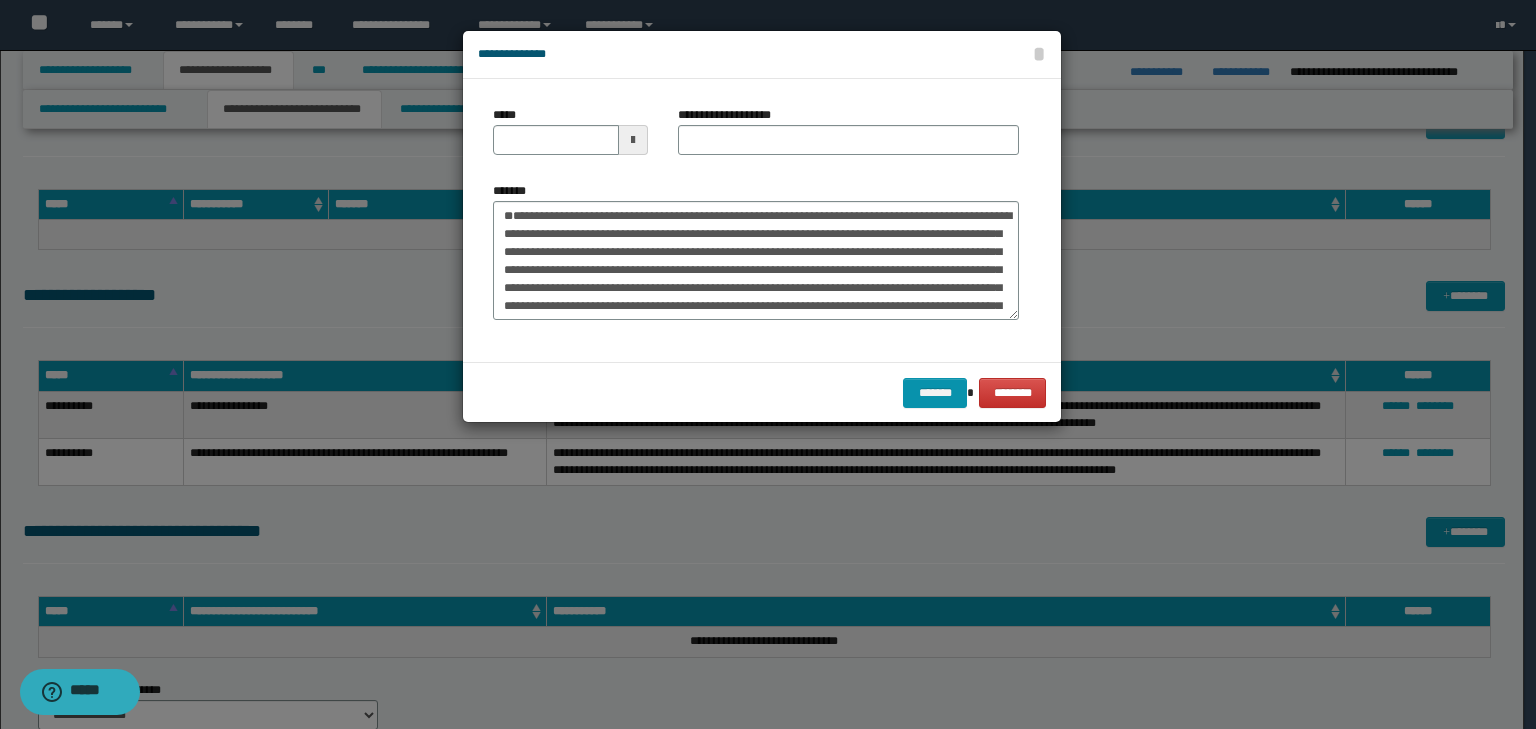 drag, startPoint x: 548, startPoint y: 112, endPoint x: 704, endPoint y: 123, distance: 156.38734 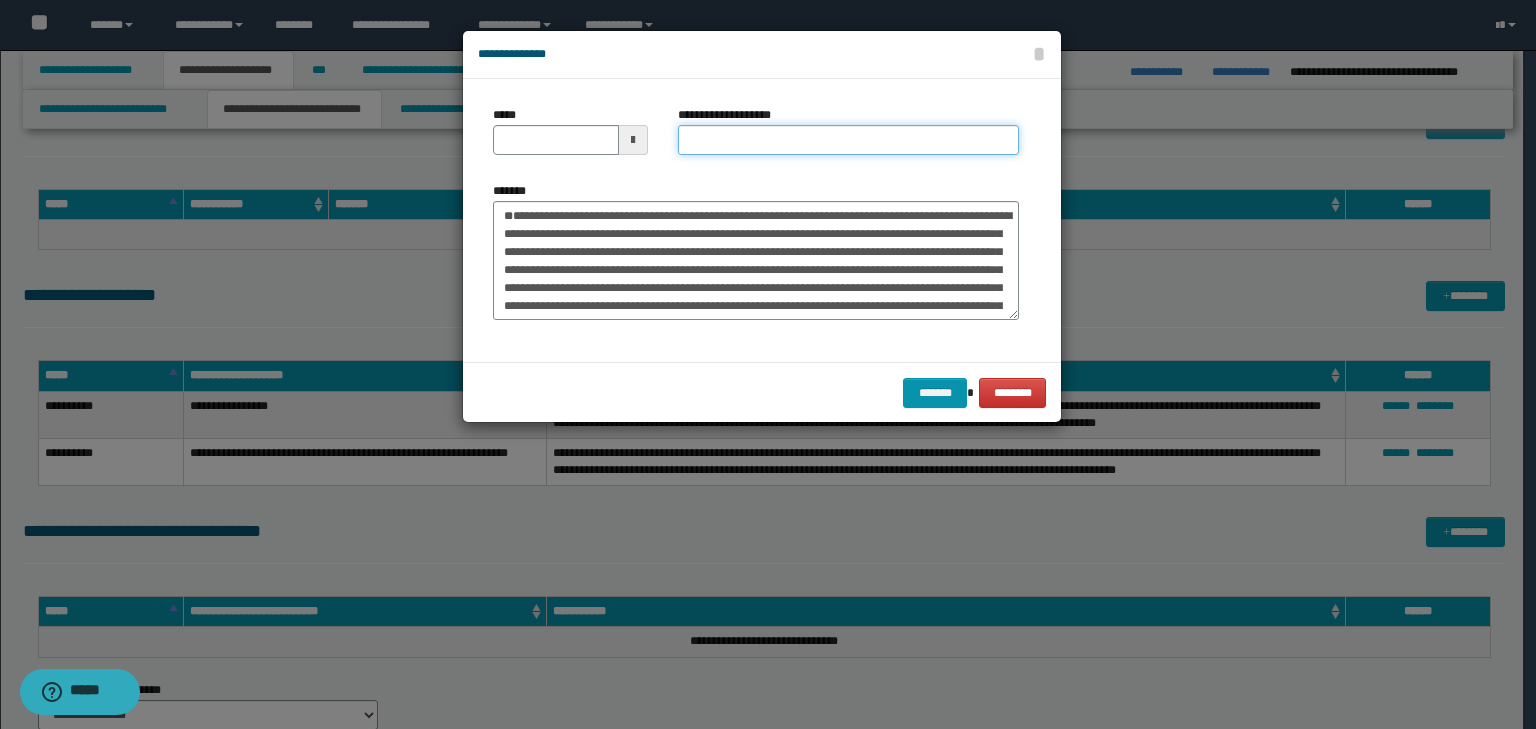paste on "**********" 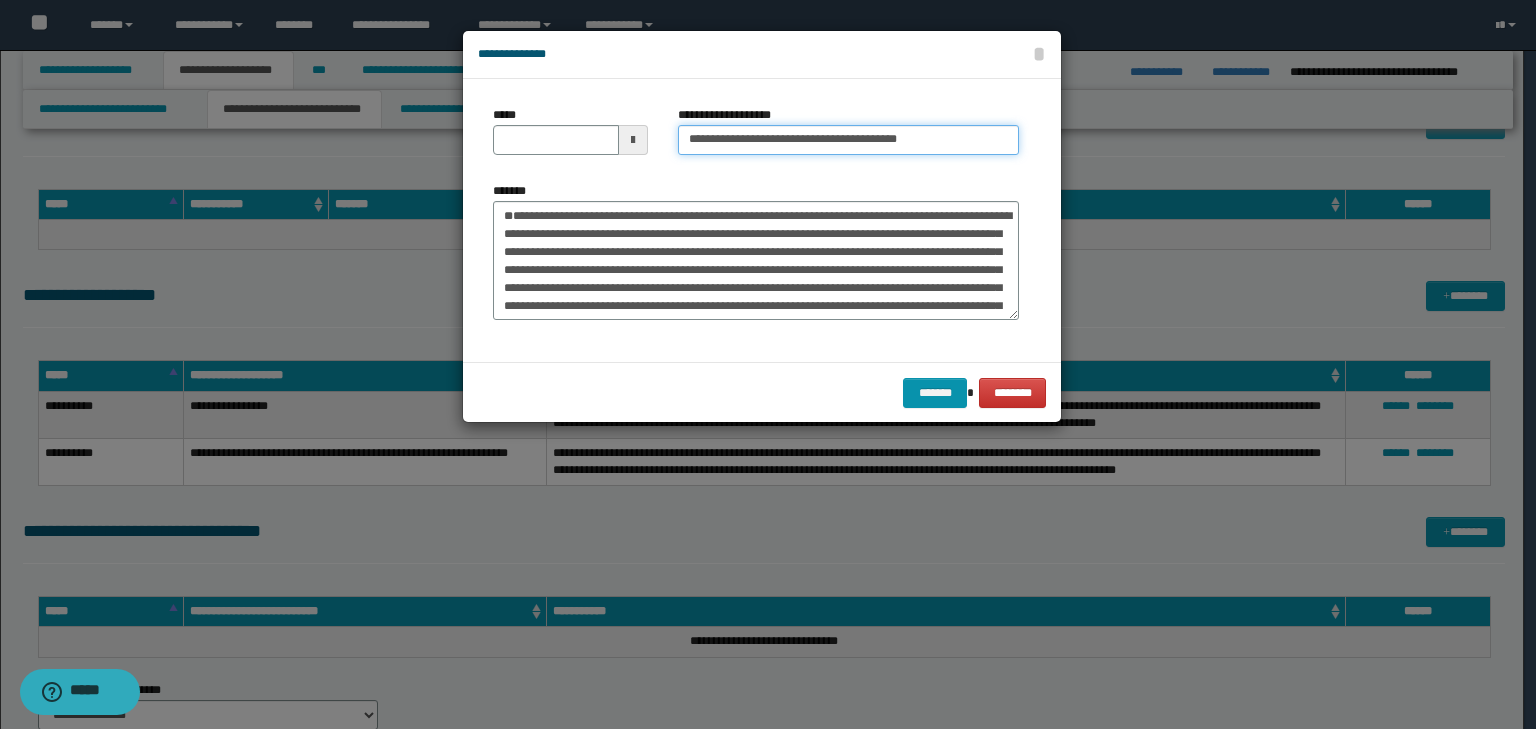 click on "**********" at bounding box center (848, 140) 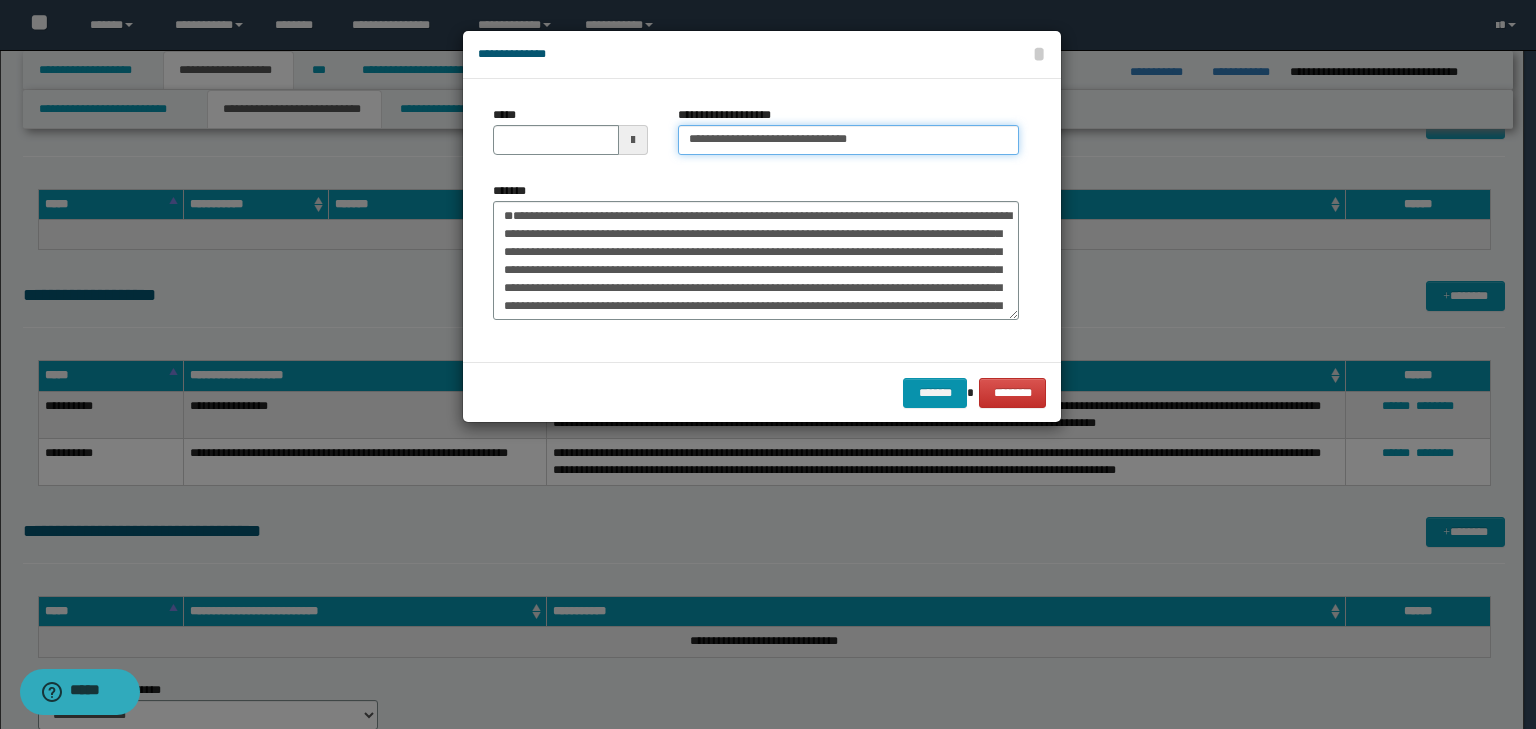 type on "**********" 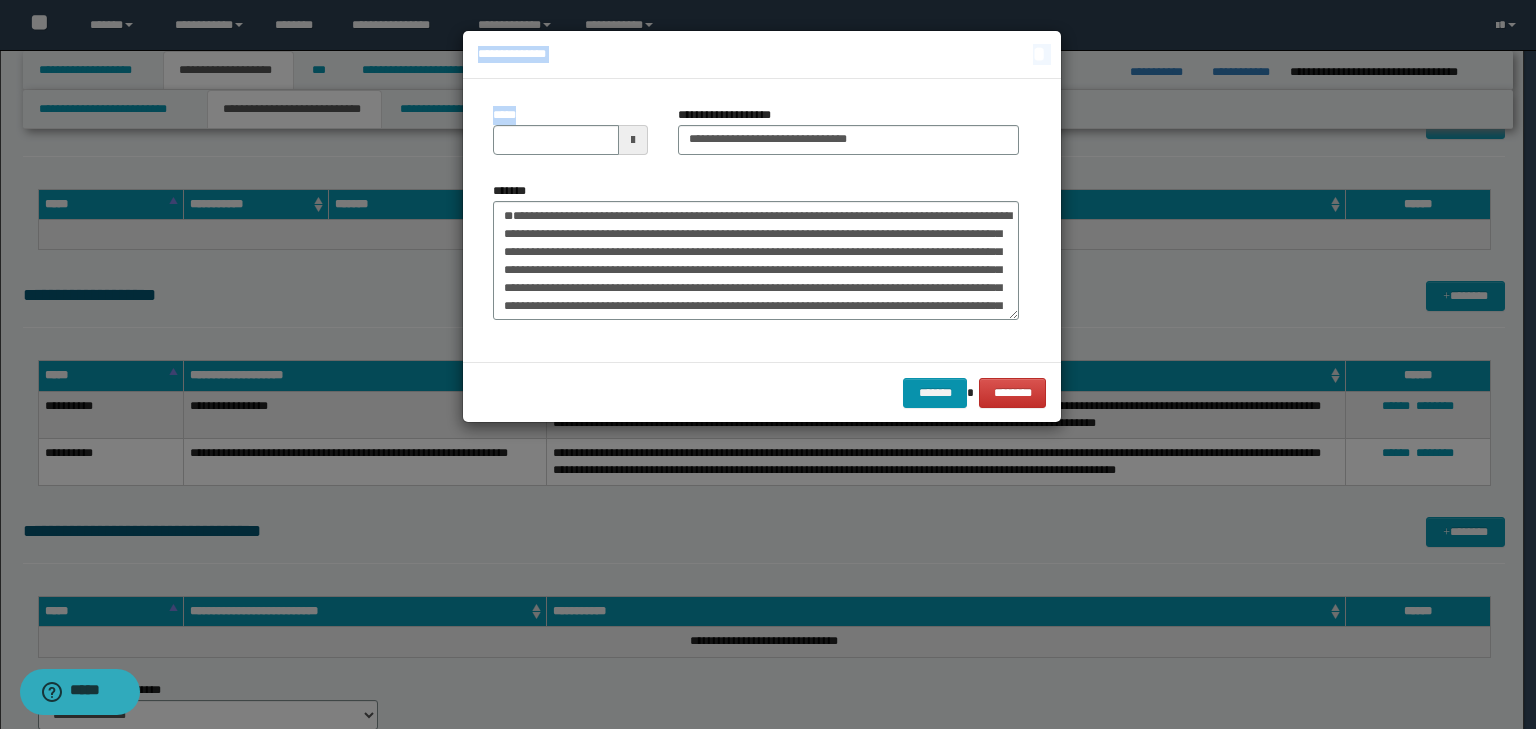 drag, startPoint x: 440, startPoint y: 136, endPoint x: 596, endPoint y: 136, distance: 156 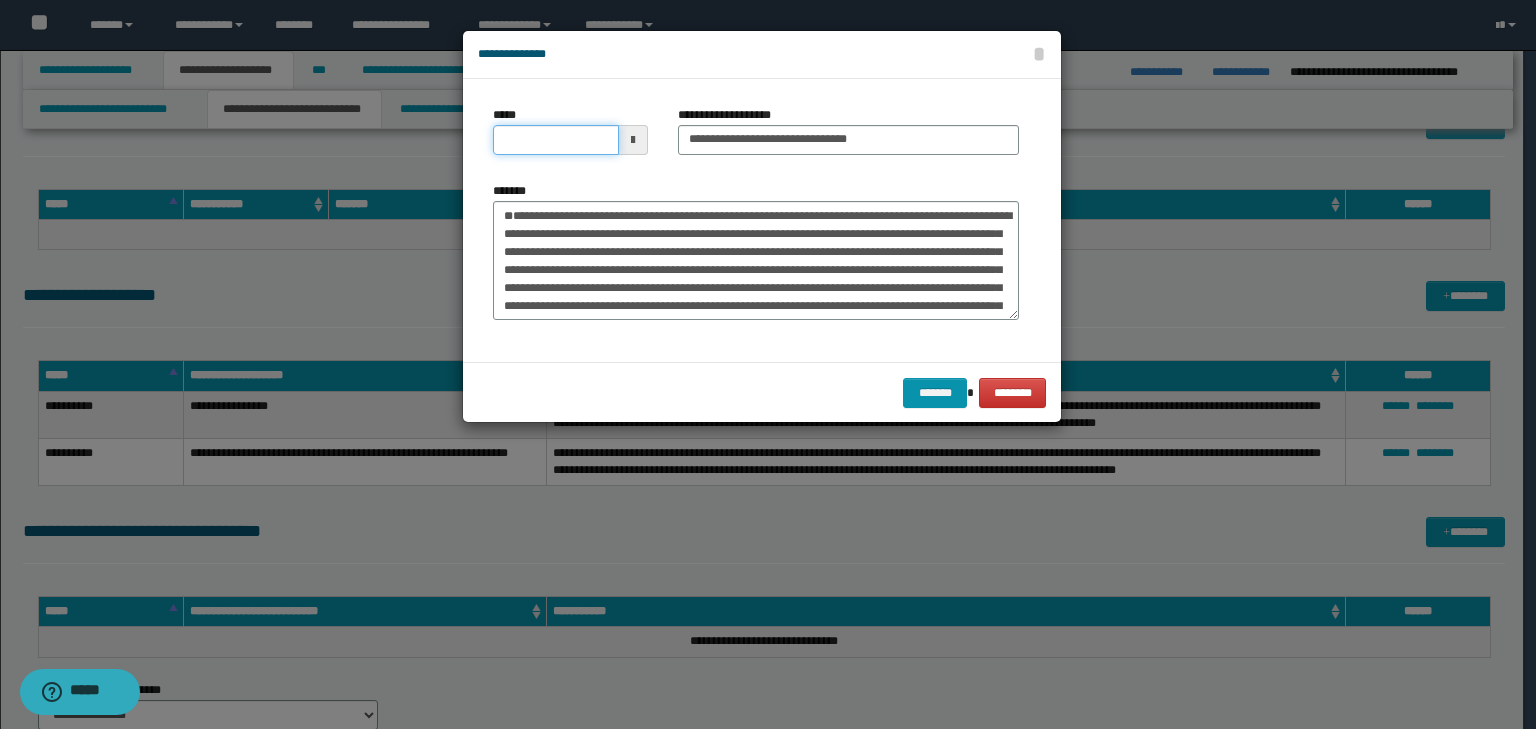 click on "*****" at bounding box center (556, 140) 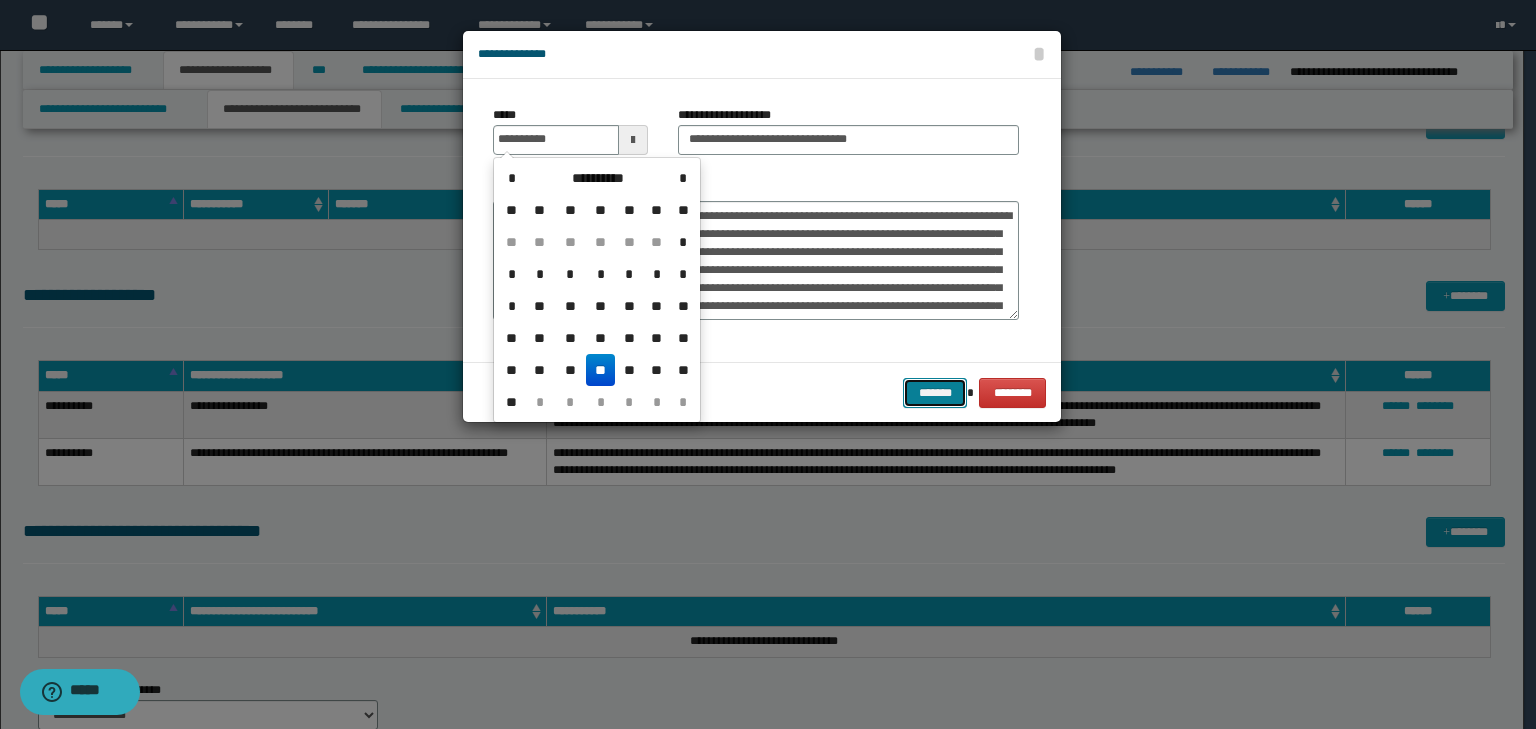 type on "**********" 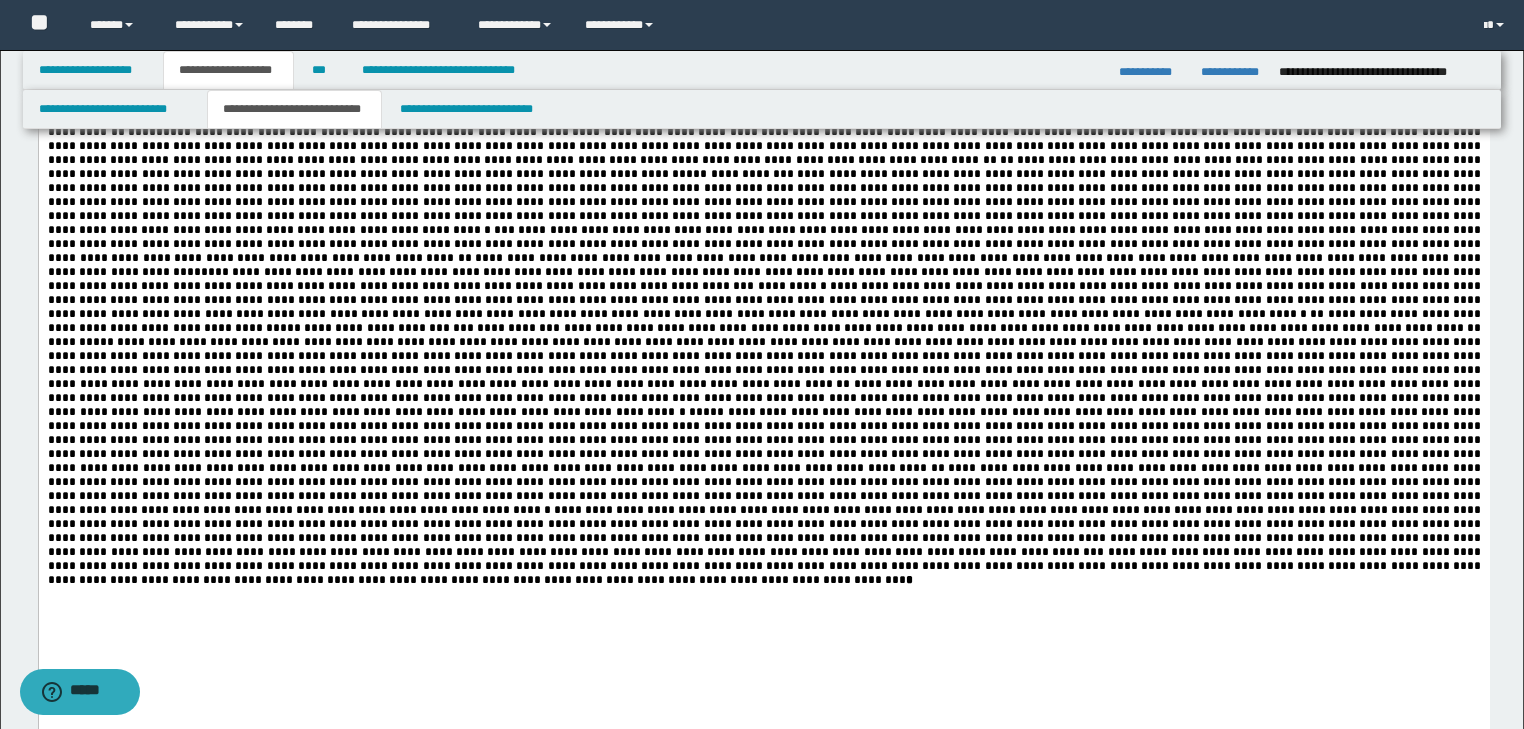 scroll, scrollTop: 718, scrollLeft: 0, axis: vertical 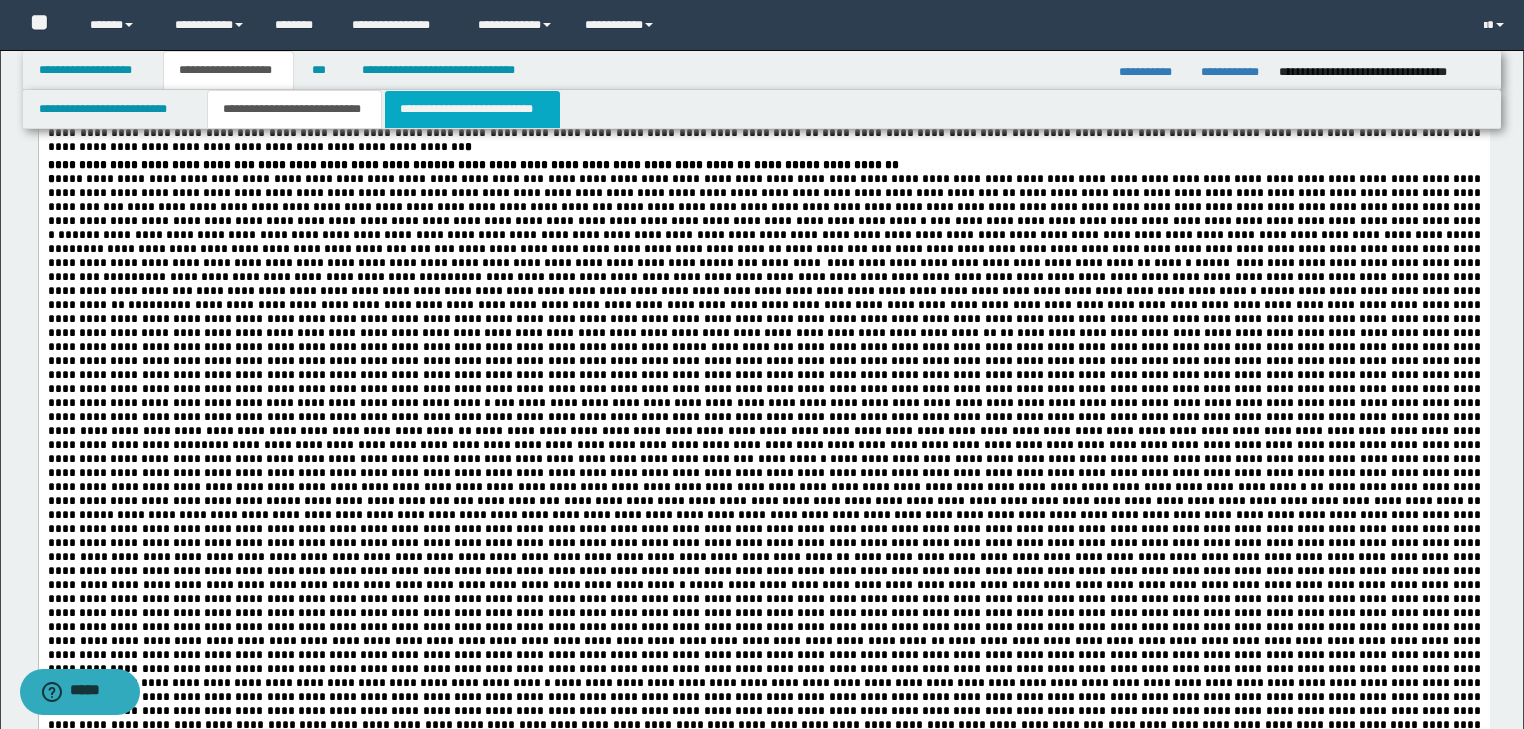 click on "**********" at bounding box center (472, 109) 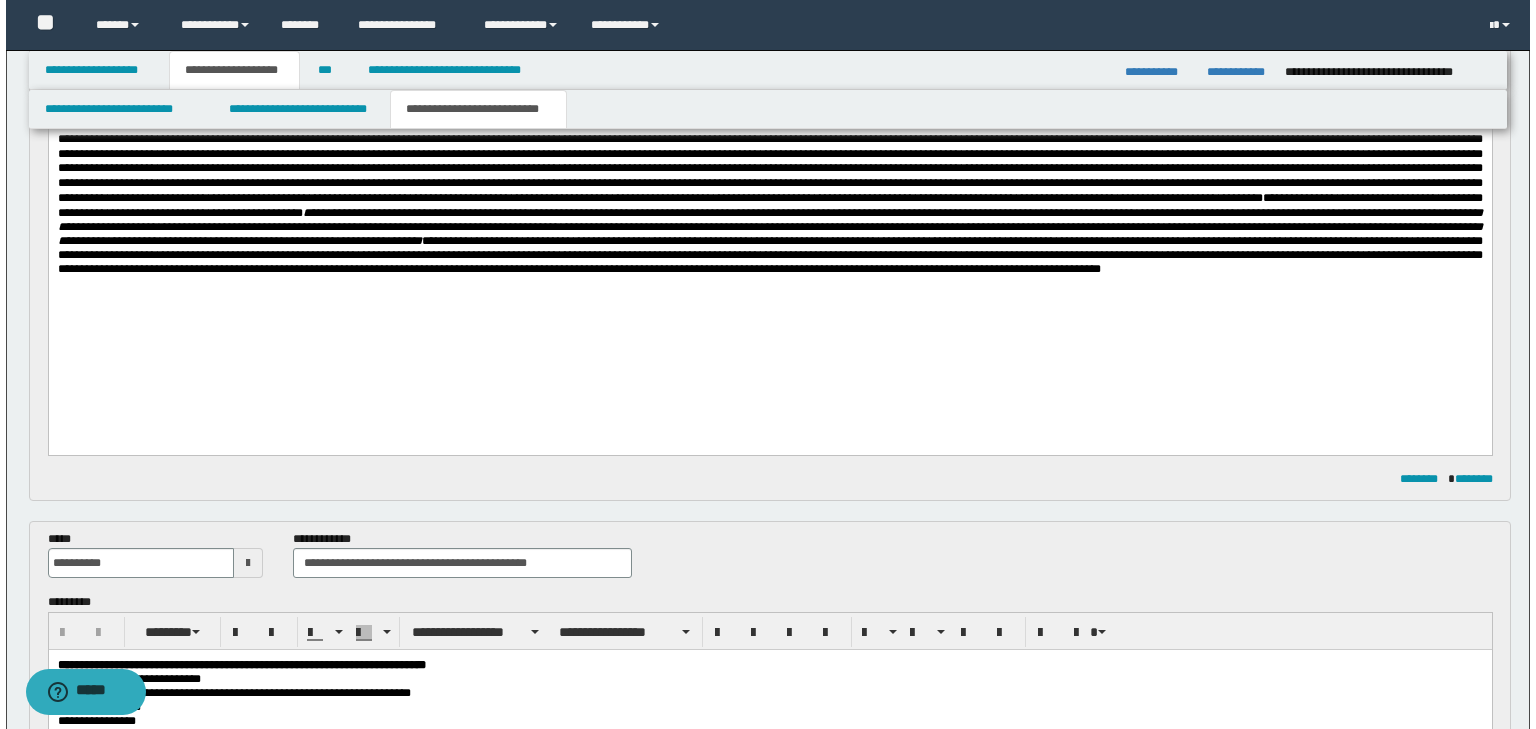 scroll, scrollTop: 160, scrollLeft: 0, axis: vertical 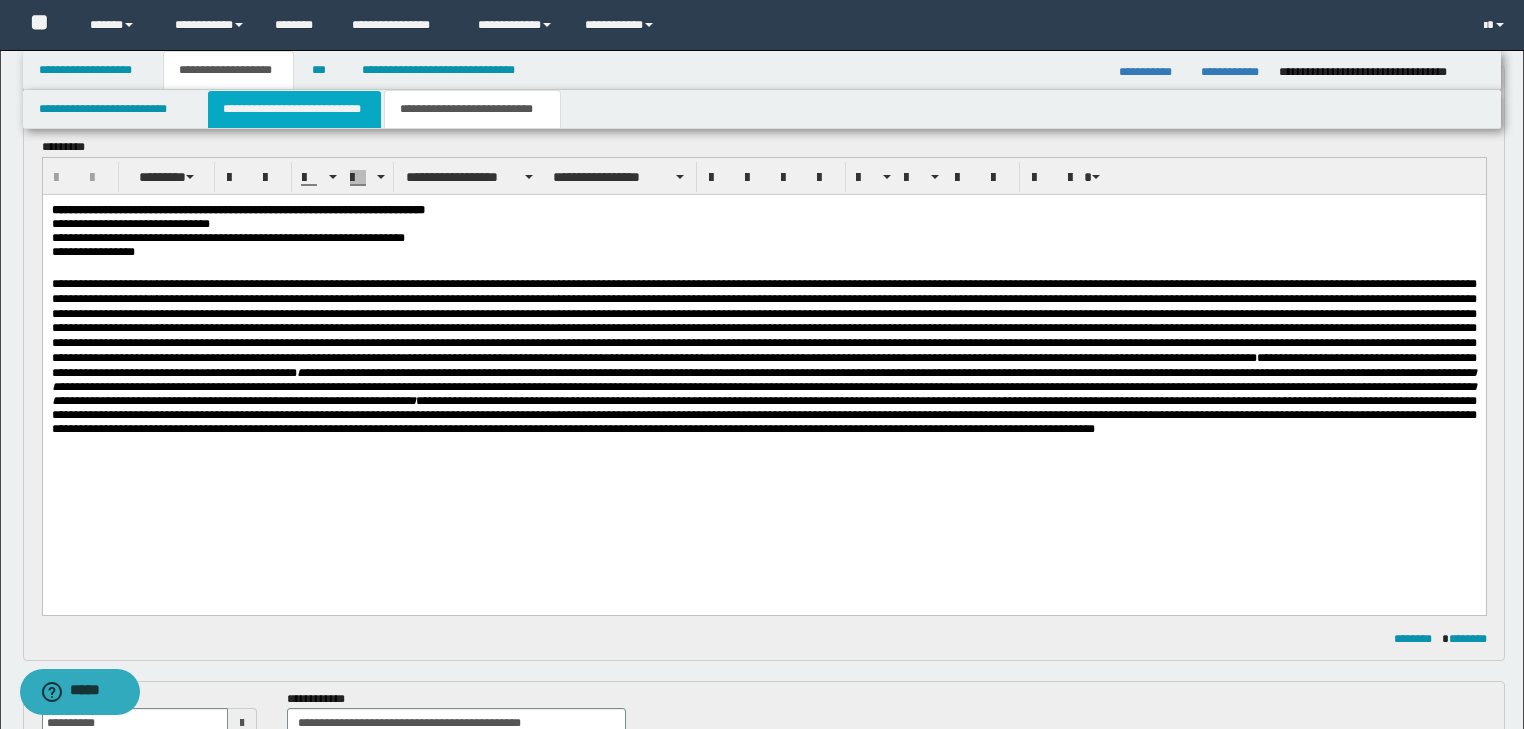 click on "**********" at bounding box center [294, 109] 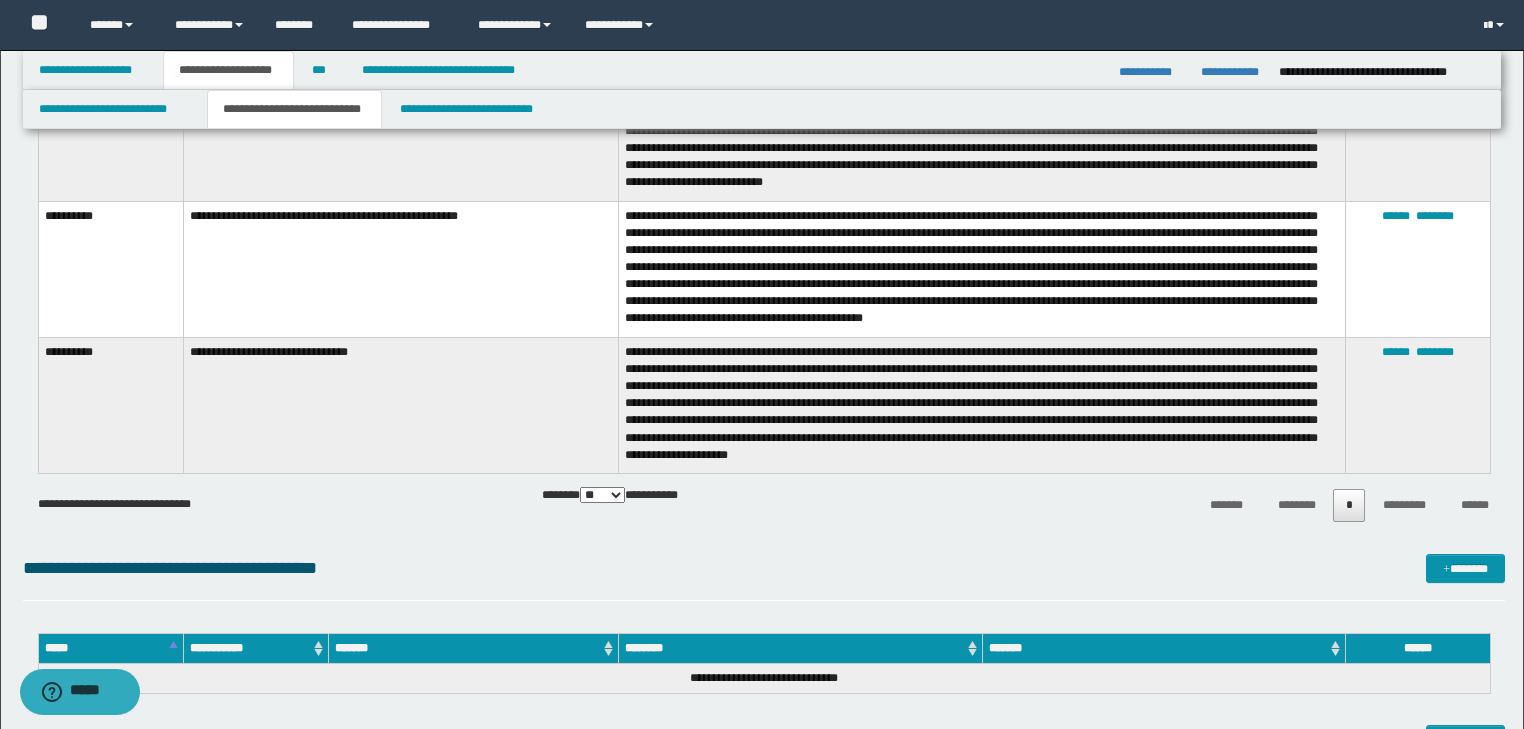 scroll, scrollTop: 2160, scrollLeft: 0, axis: vertical 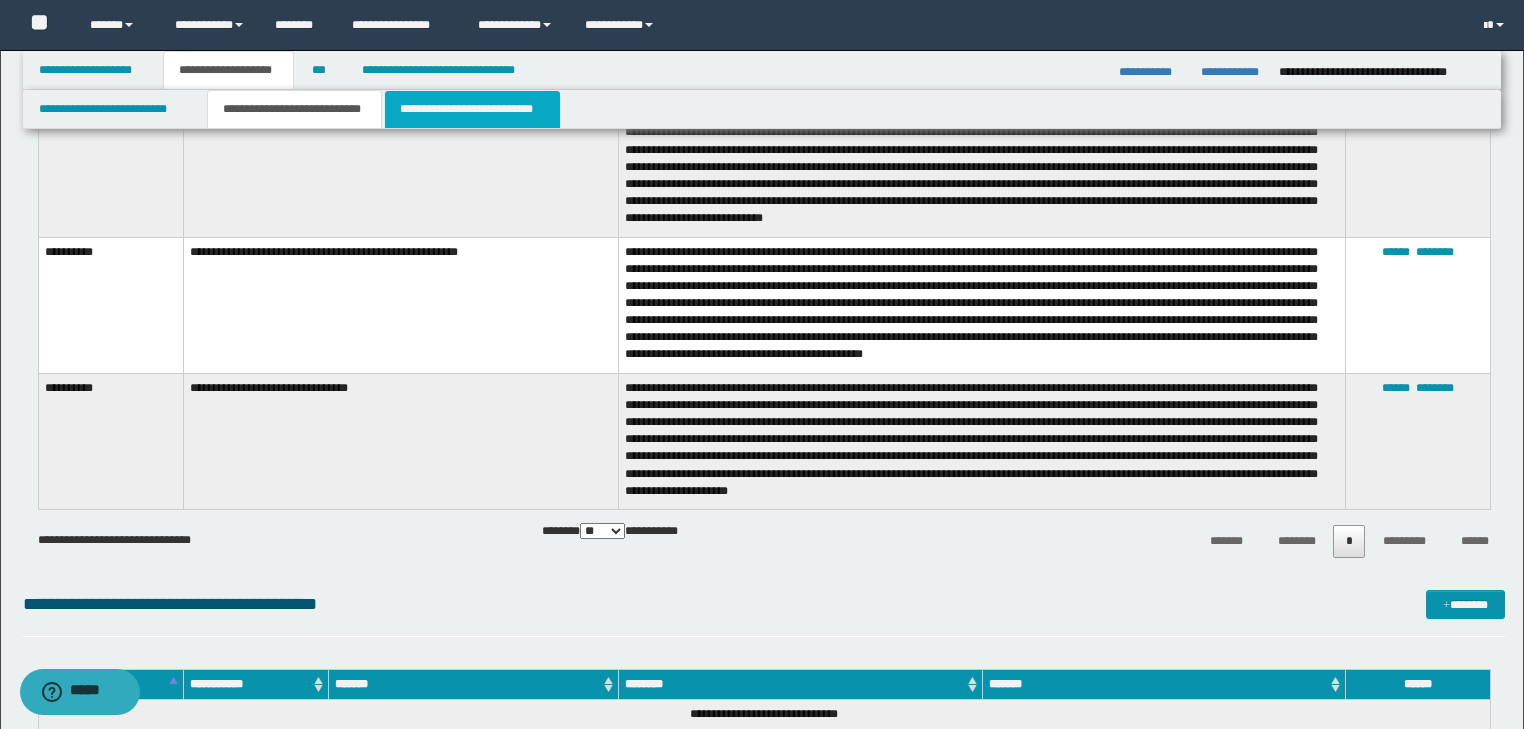 click on "**********" at bounding box center (472, 109) 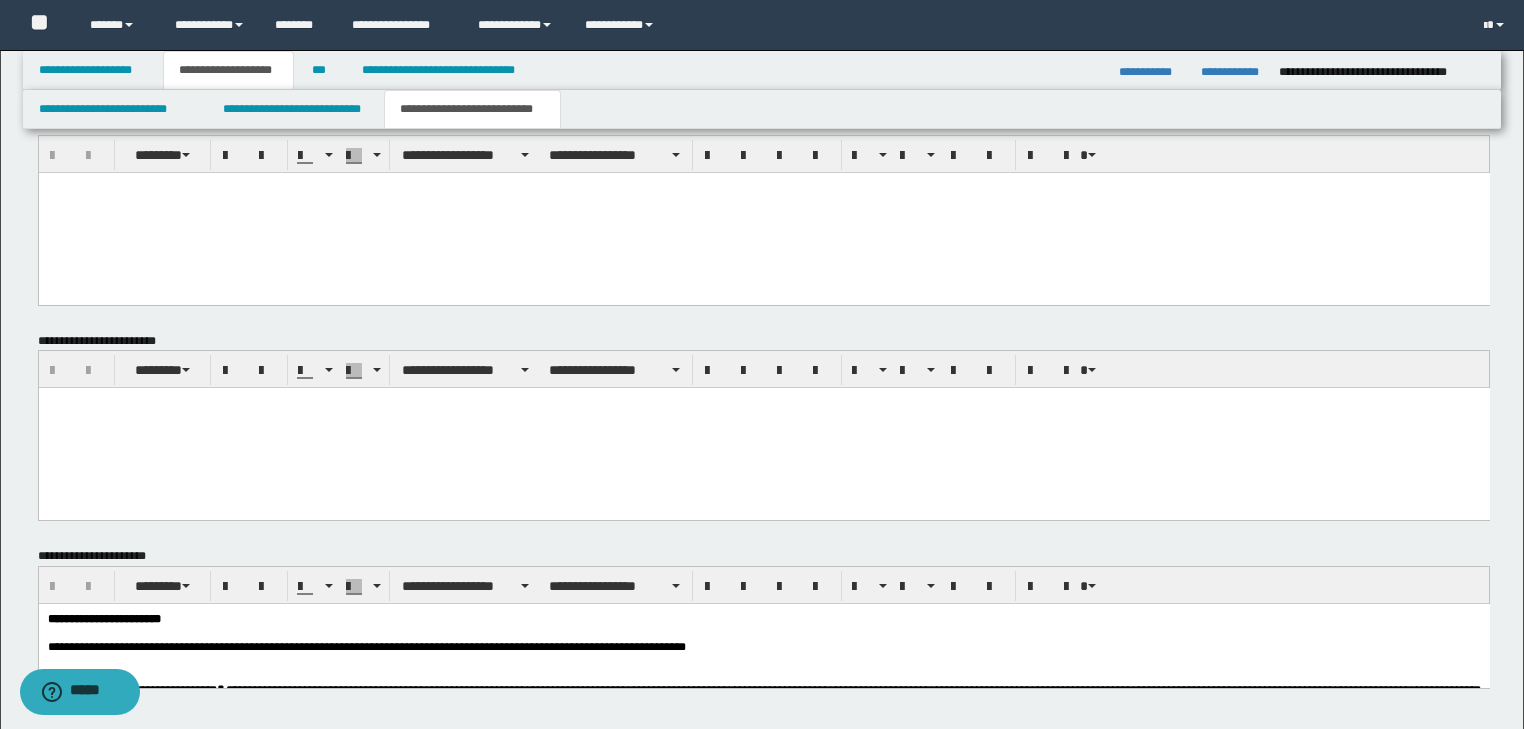 scroll, scrollTop: 1580, scrollLeft: 0, axis: vertical 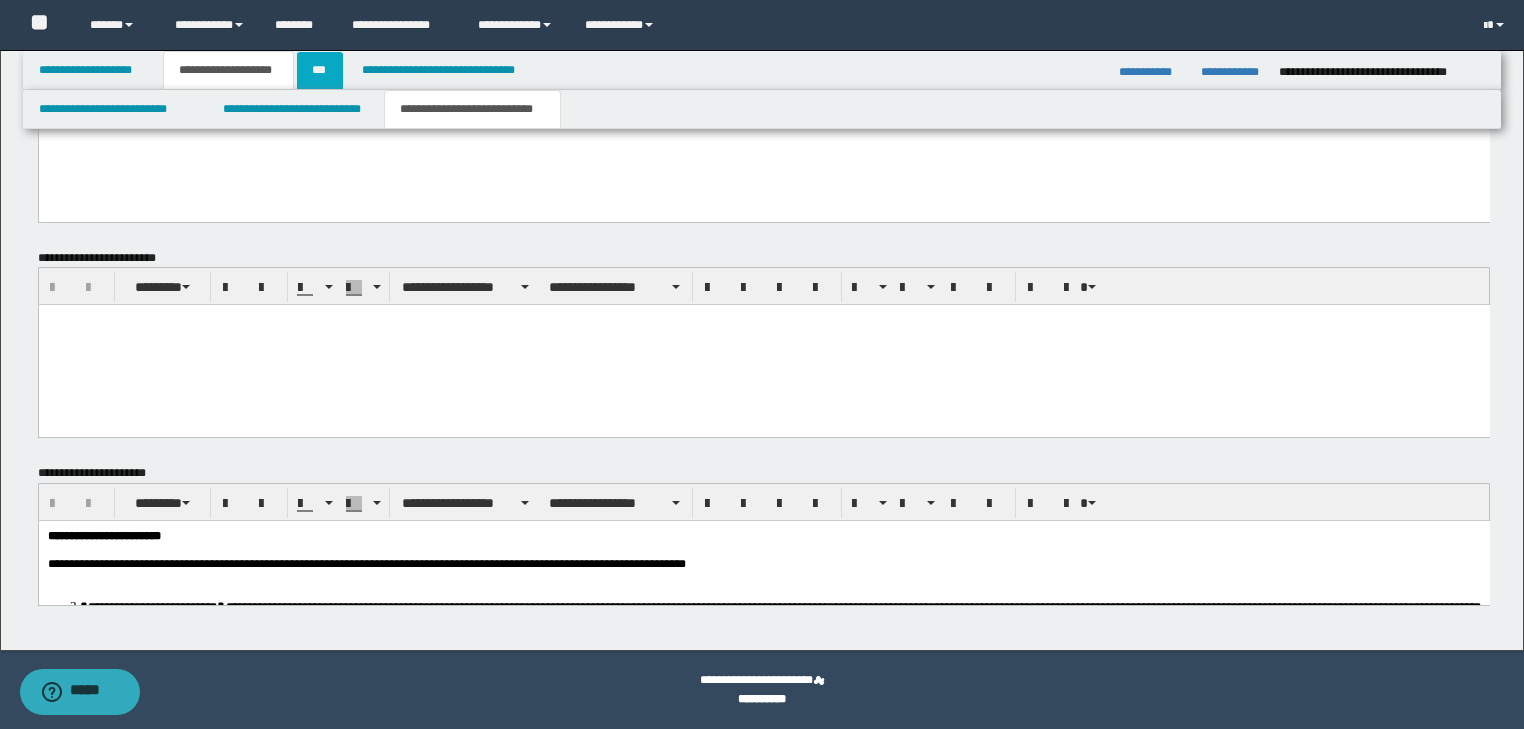 click on "***" at bounding box center (320, 70) 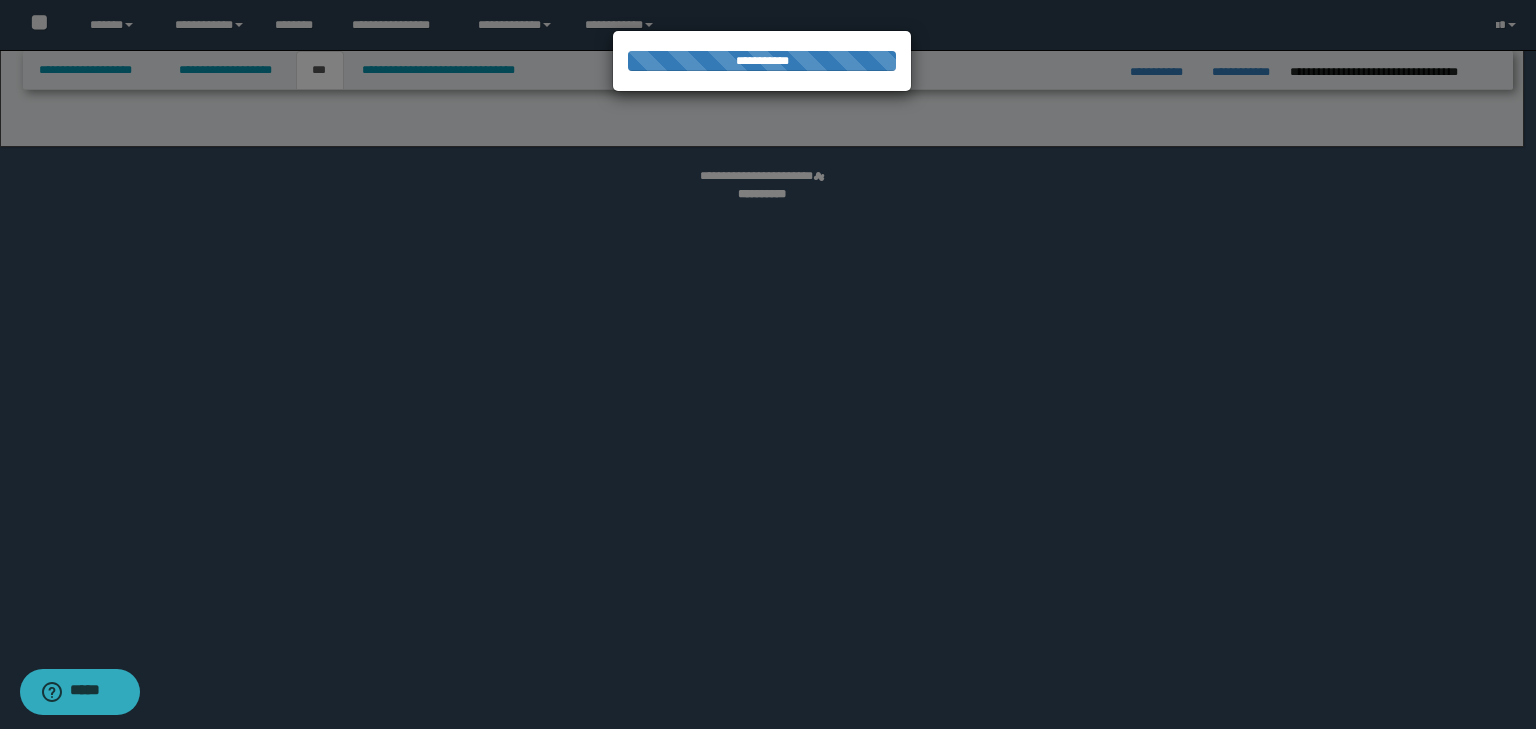 select on "***" 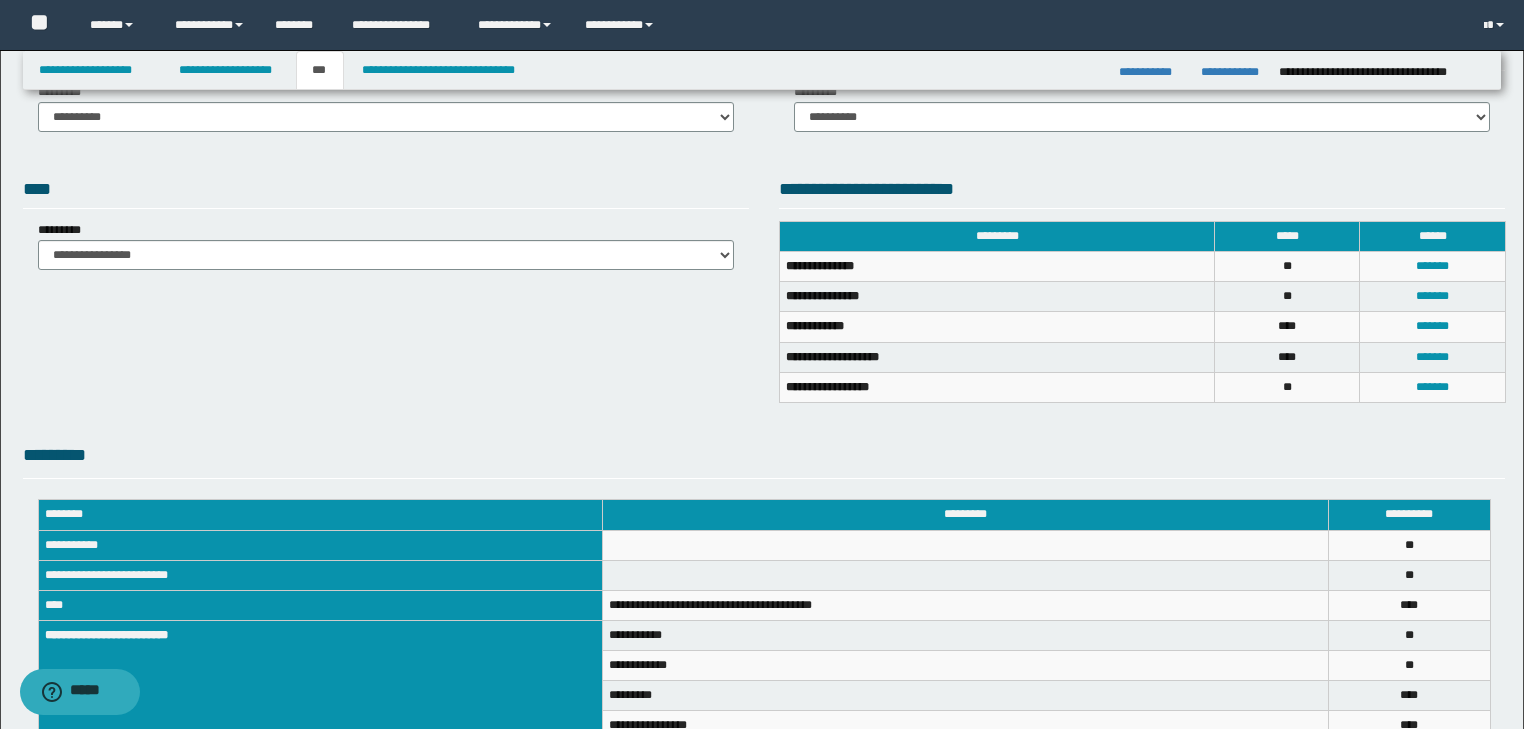 scroll, scrollTop: 240, scrollLeft: 0, axis: vertical 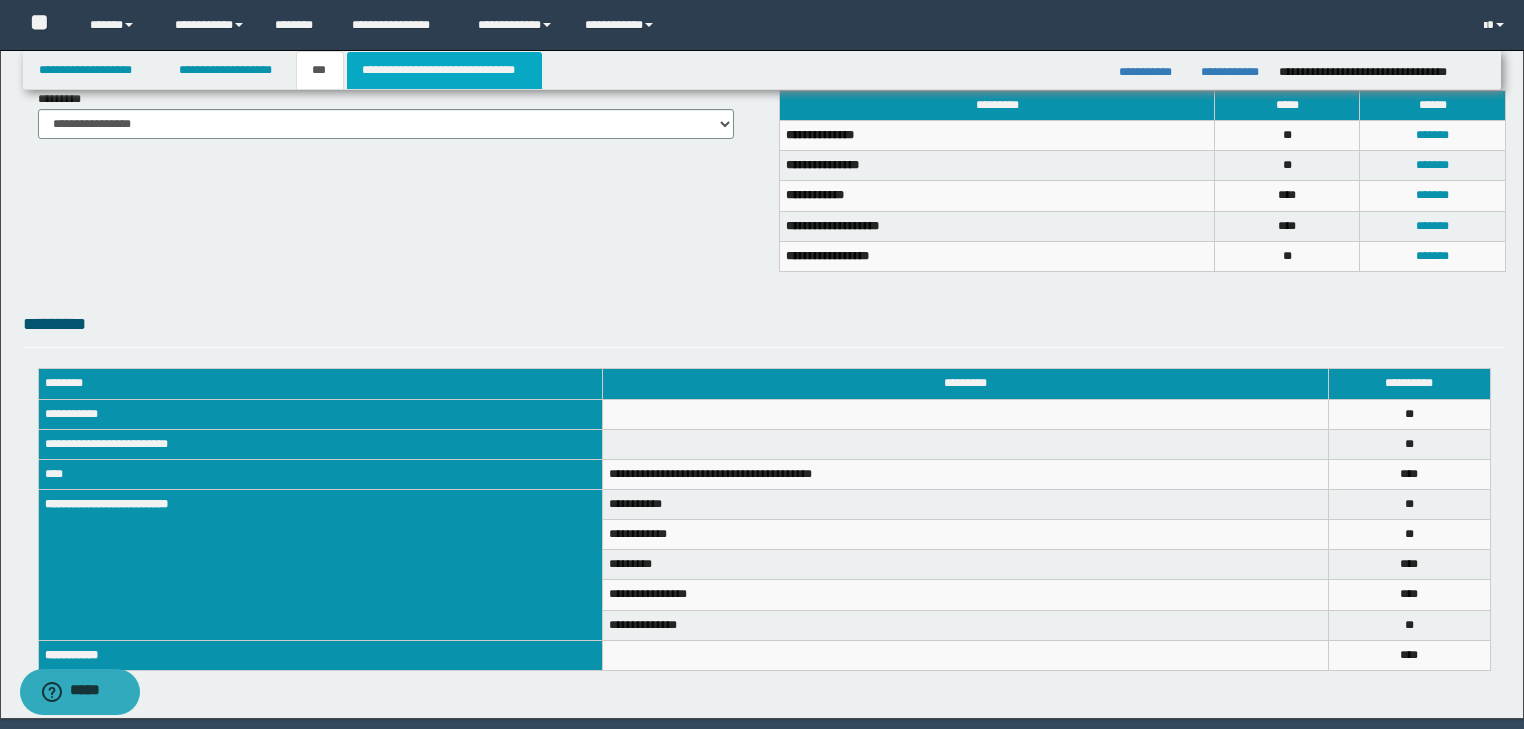 click on "**********" at bounding box center [444, 70] 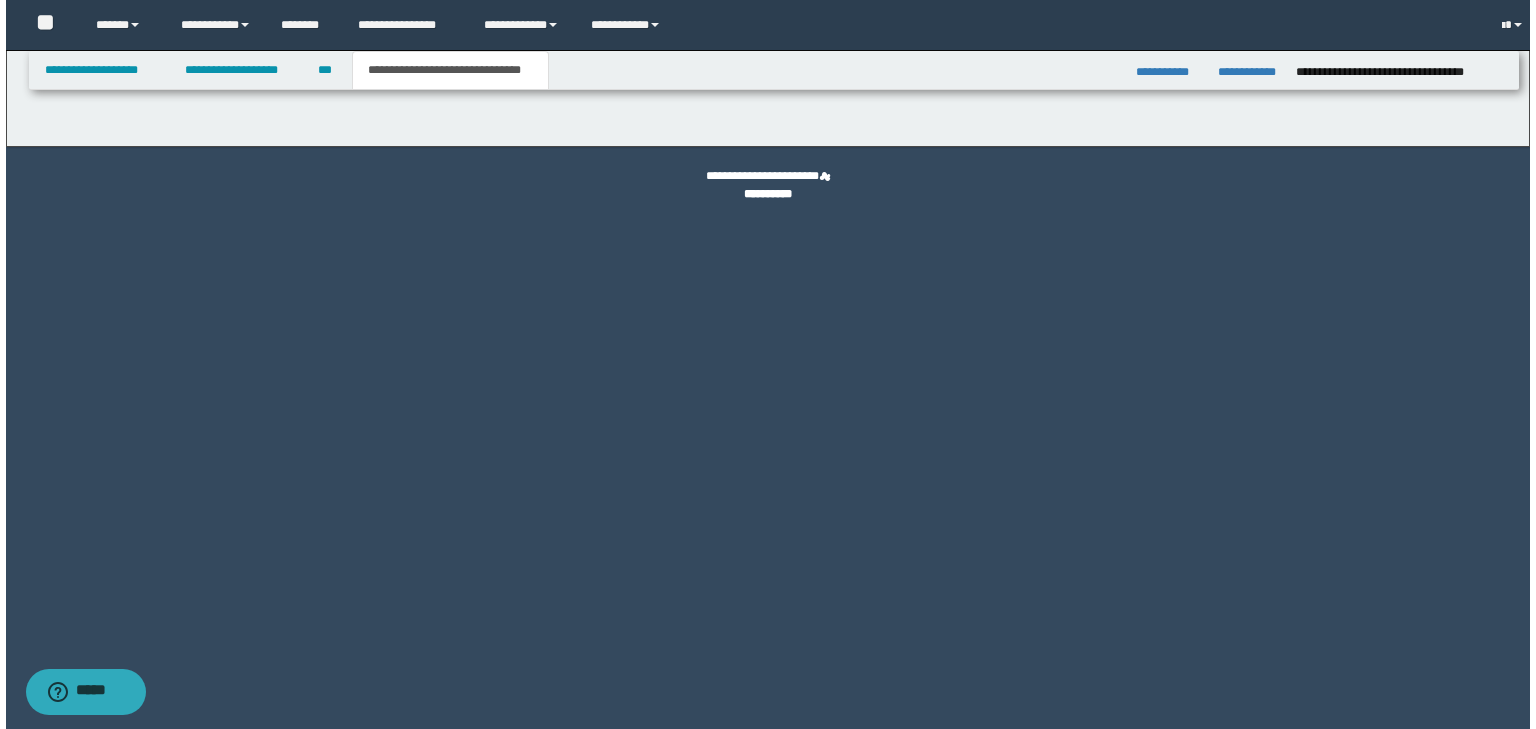 scroll, scrollTop: 0, scrollLeft: 0, axis: both 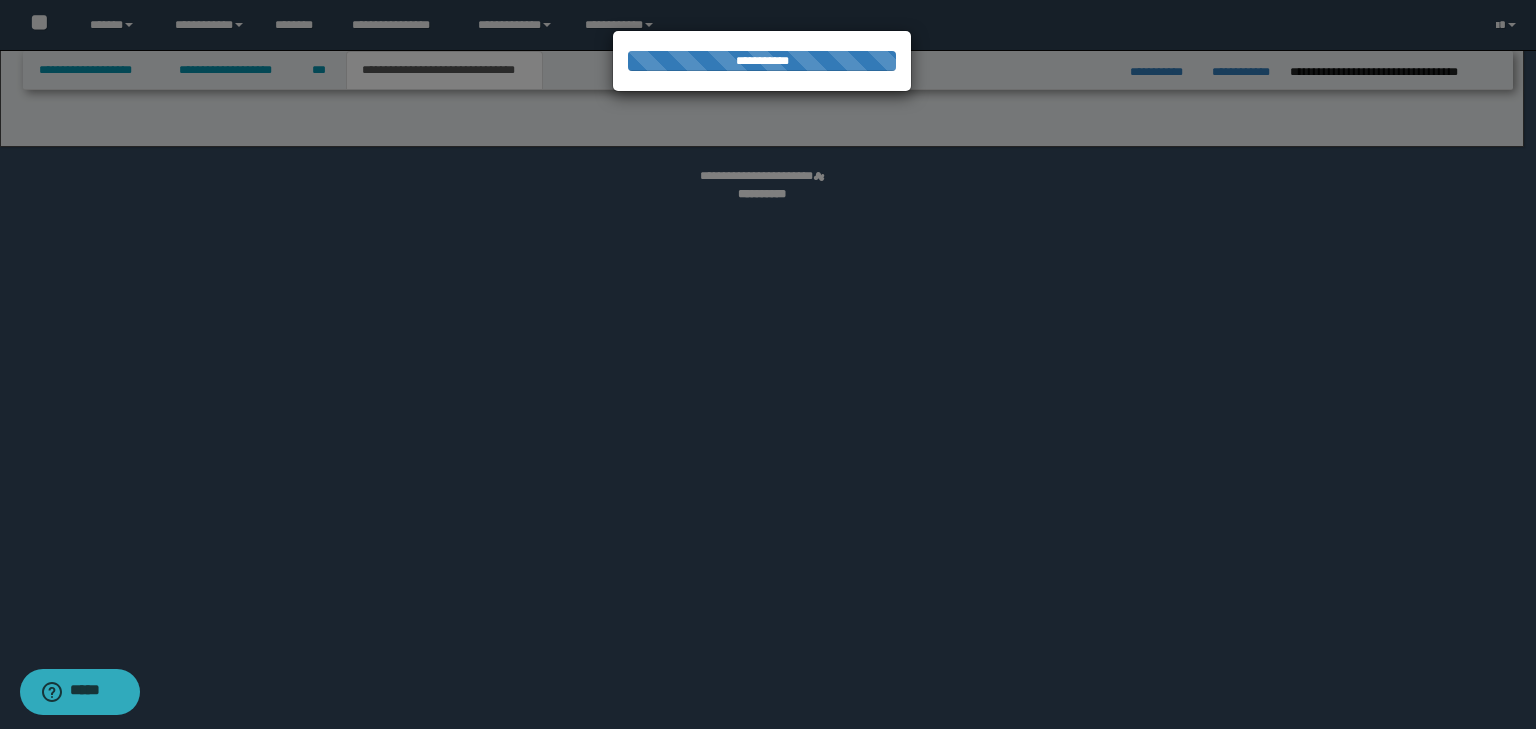 select on "*" 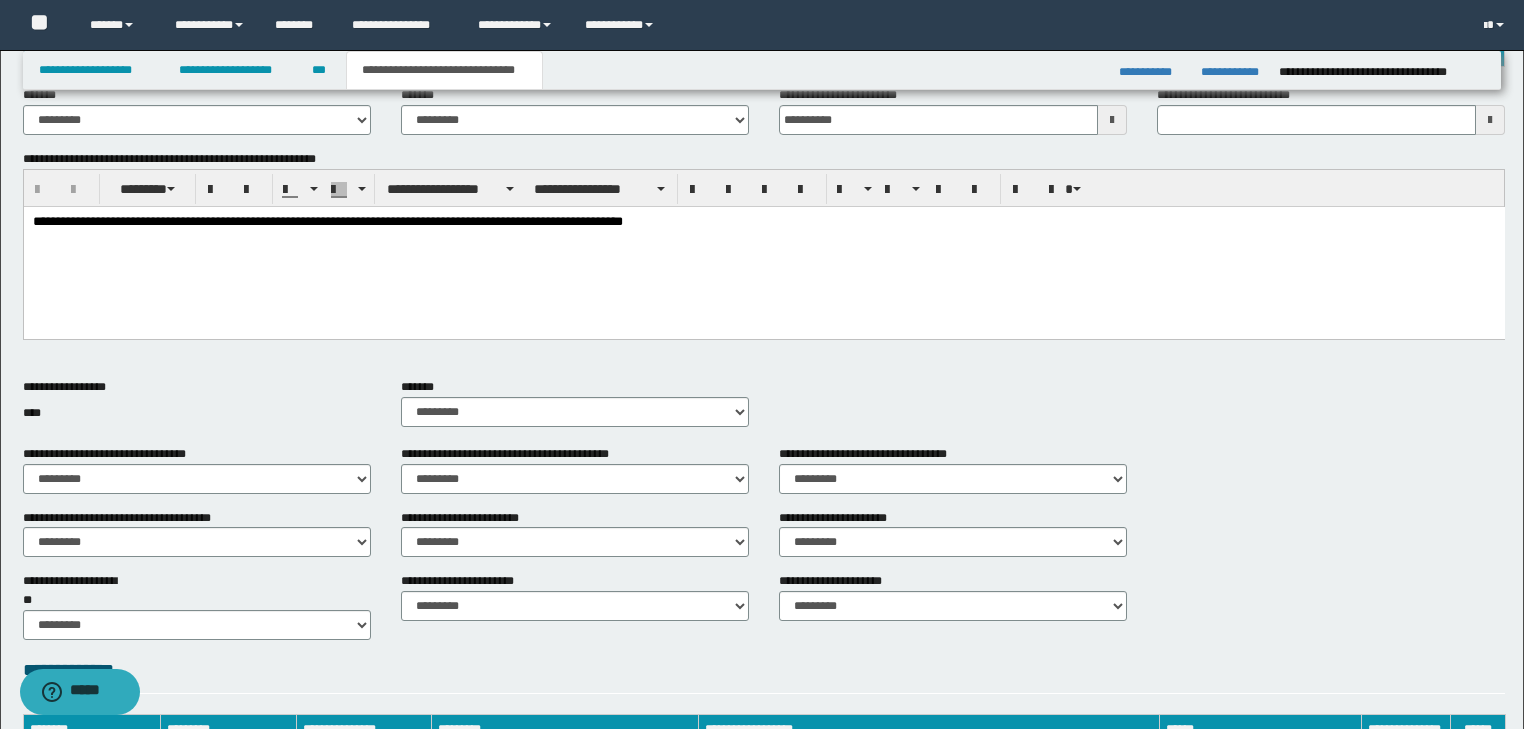 scroll, scrollTop: 400, scrollLeft: 0, axis: vertical 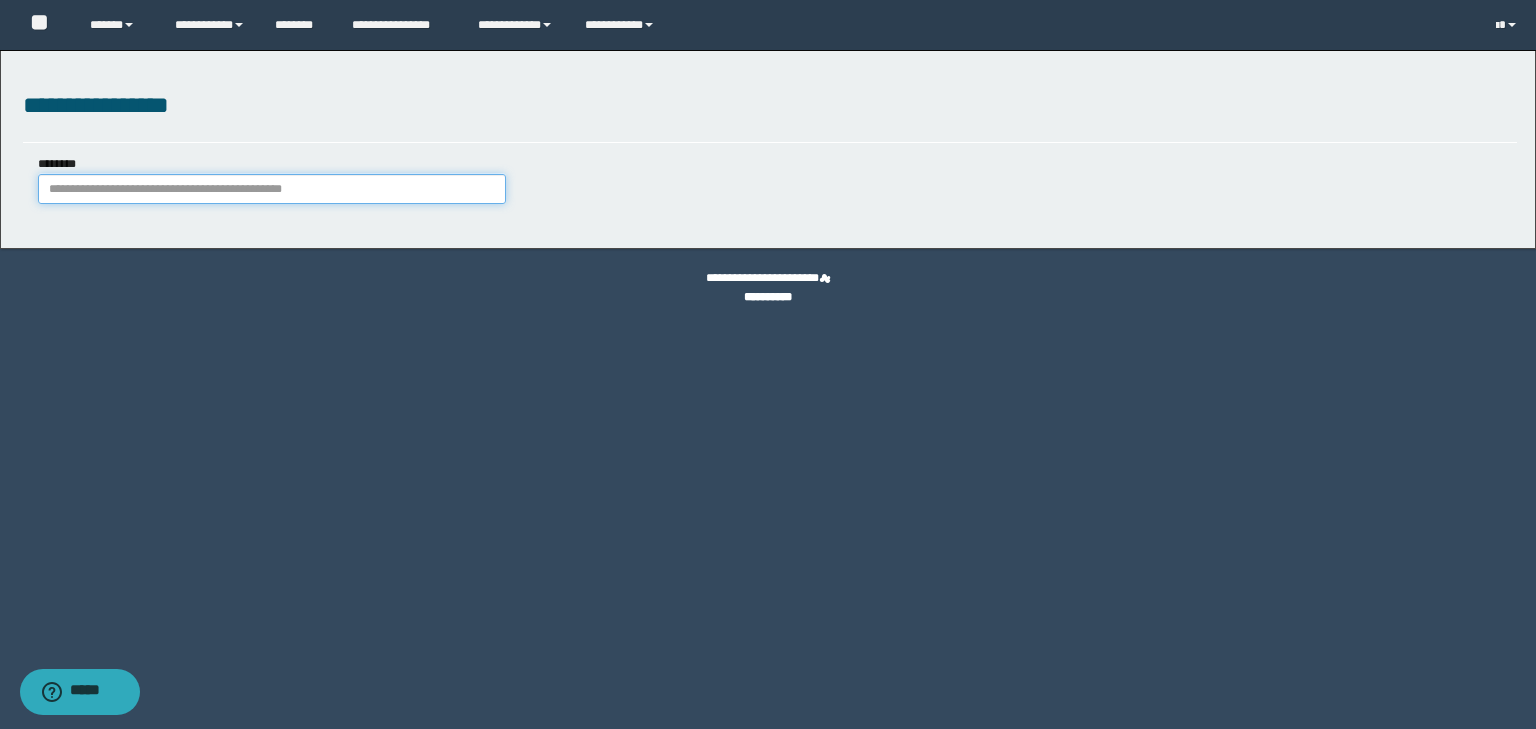 click on "********" at bounding box center (272, 189) 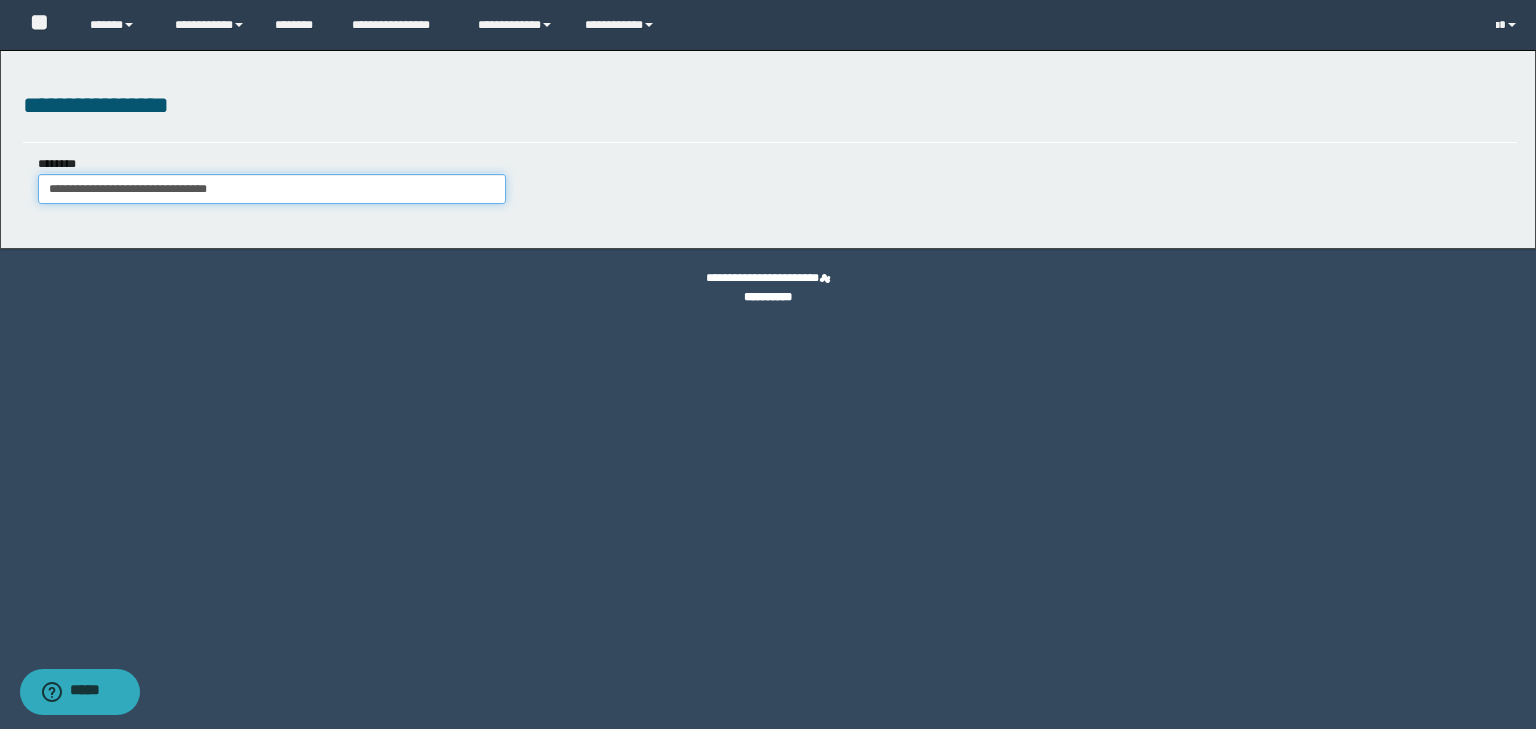 type on "**********" 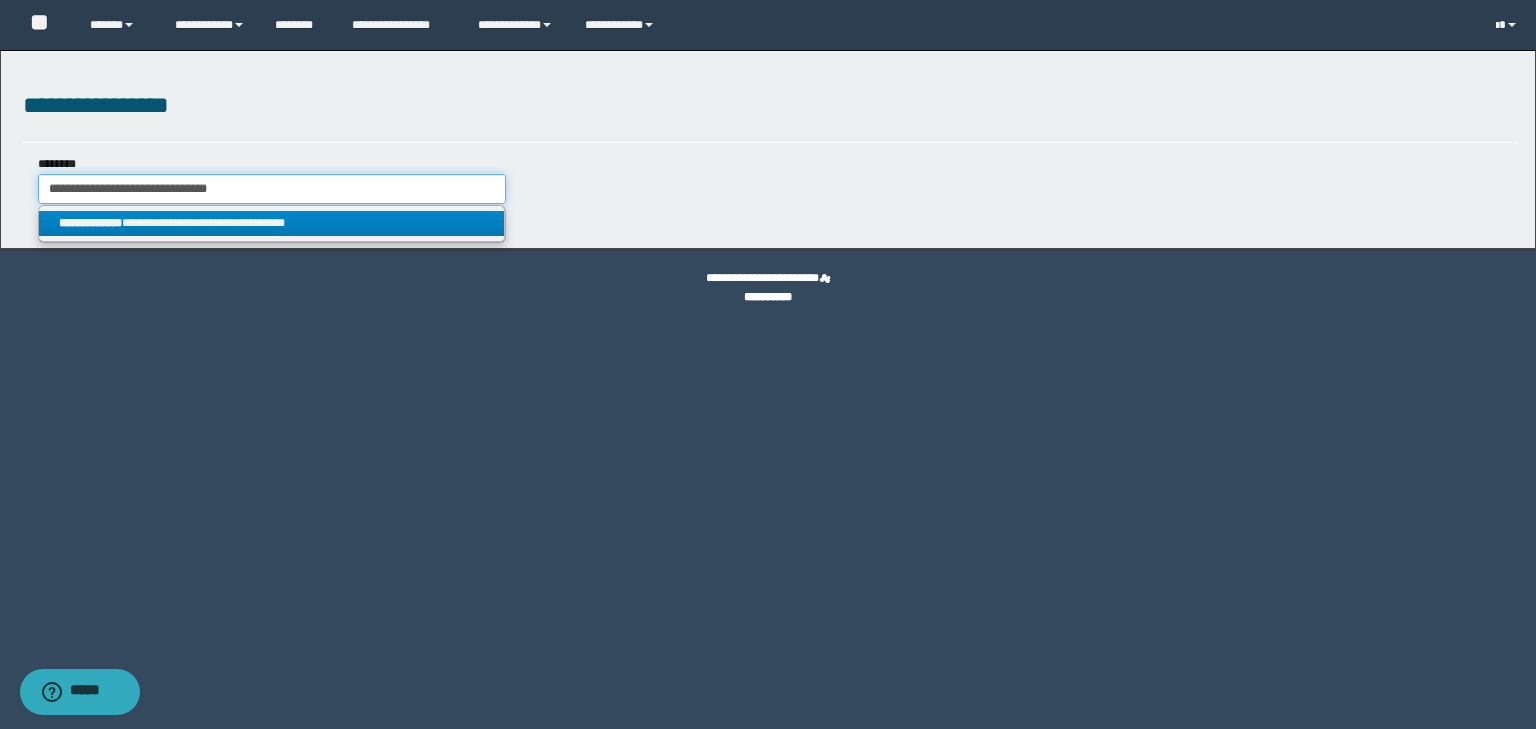 type on "**********" 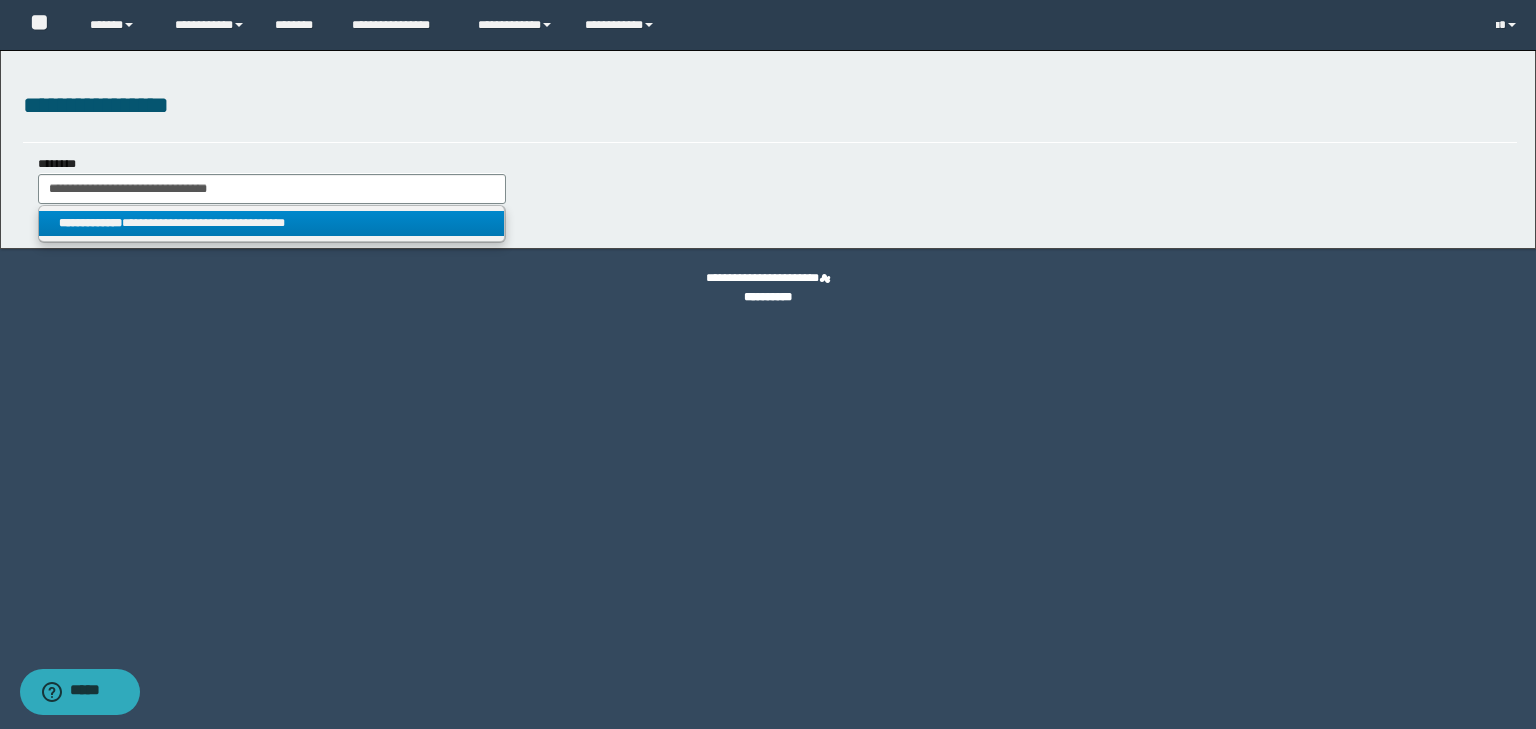 click on "**********" at bounding box center [272, 223] 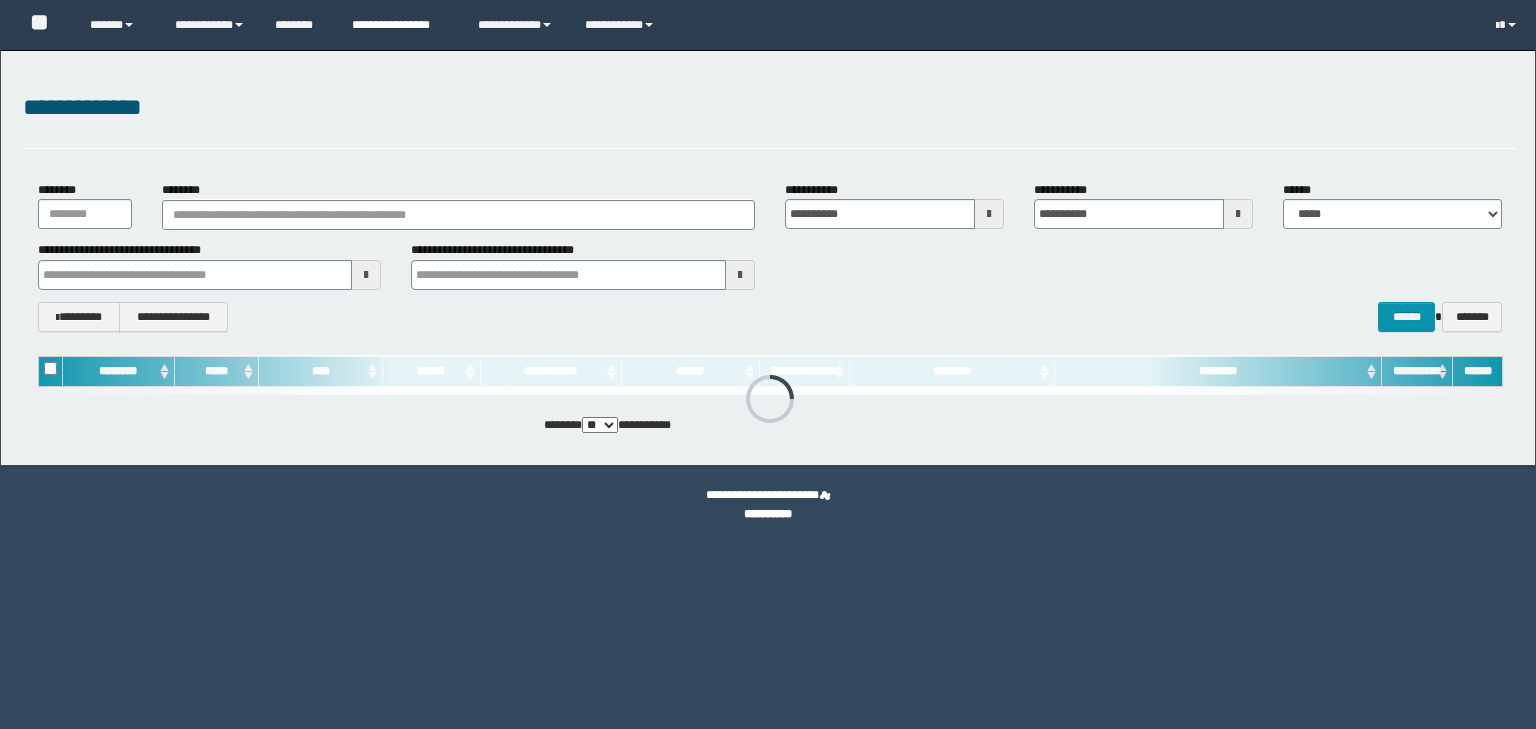 scroll, scrollTop: 0, scrollLeft: 0, axis: both 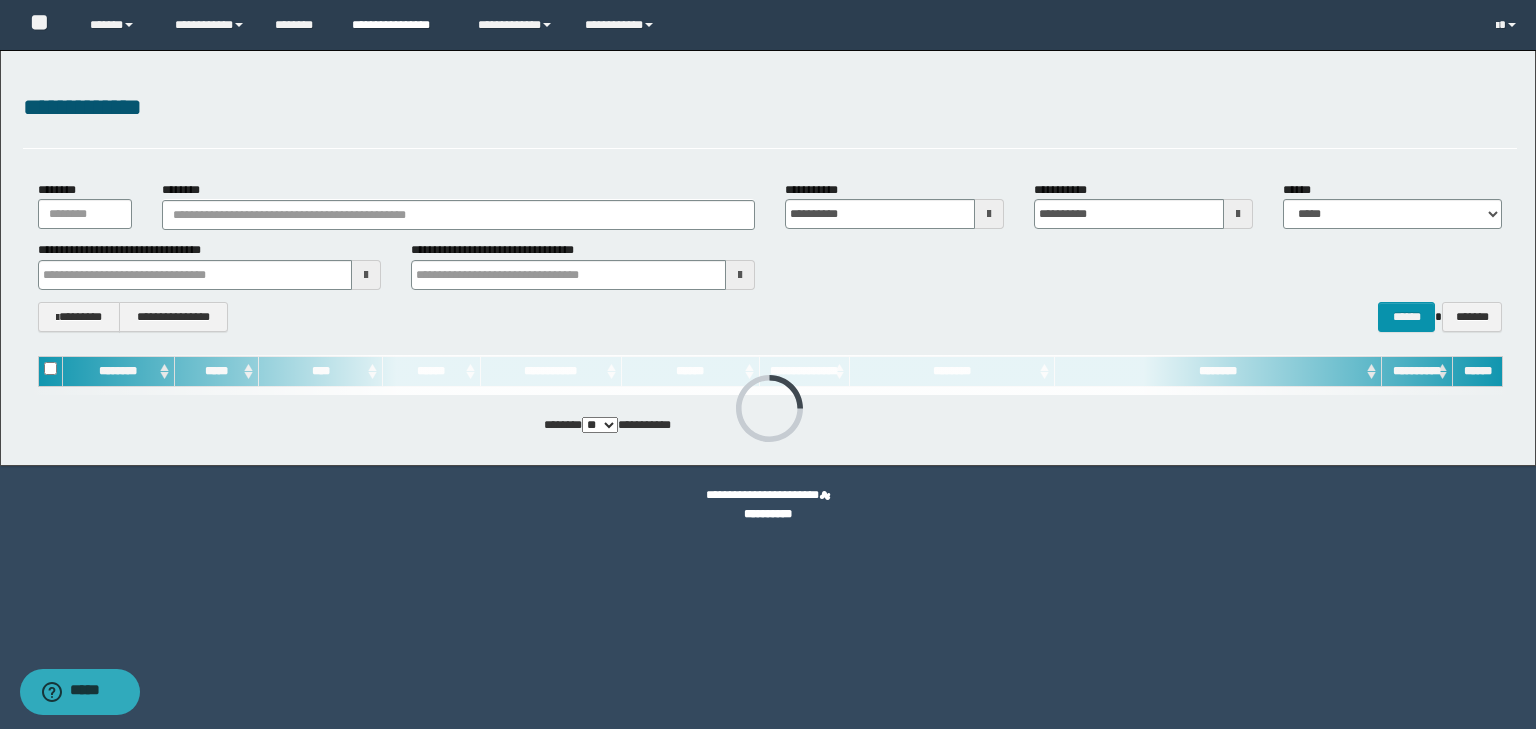 click on "**********" at bounding box center [400, 25] 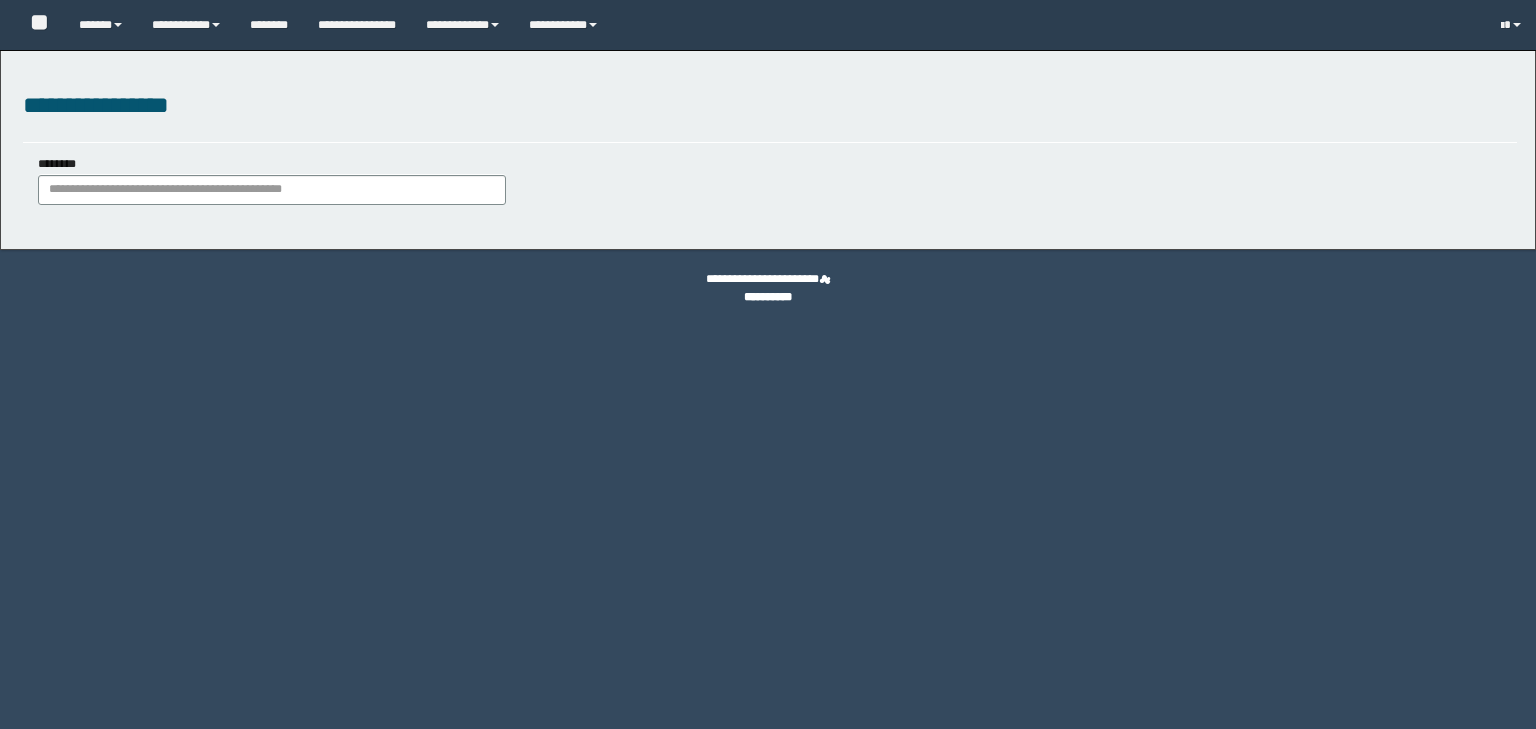 scroll, scrollTop: 0, scrollLeft: 0, axis: both 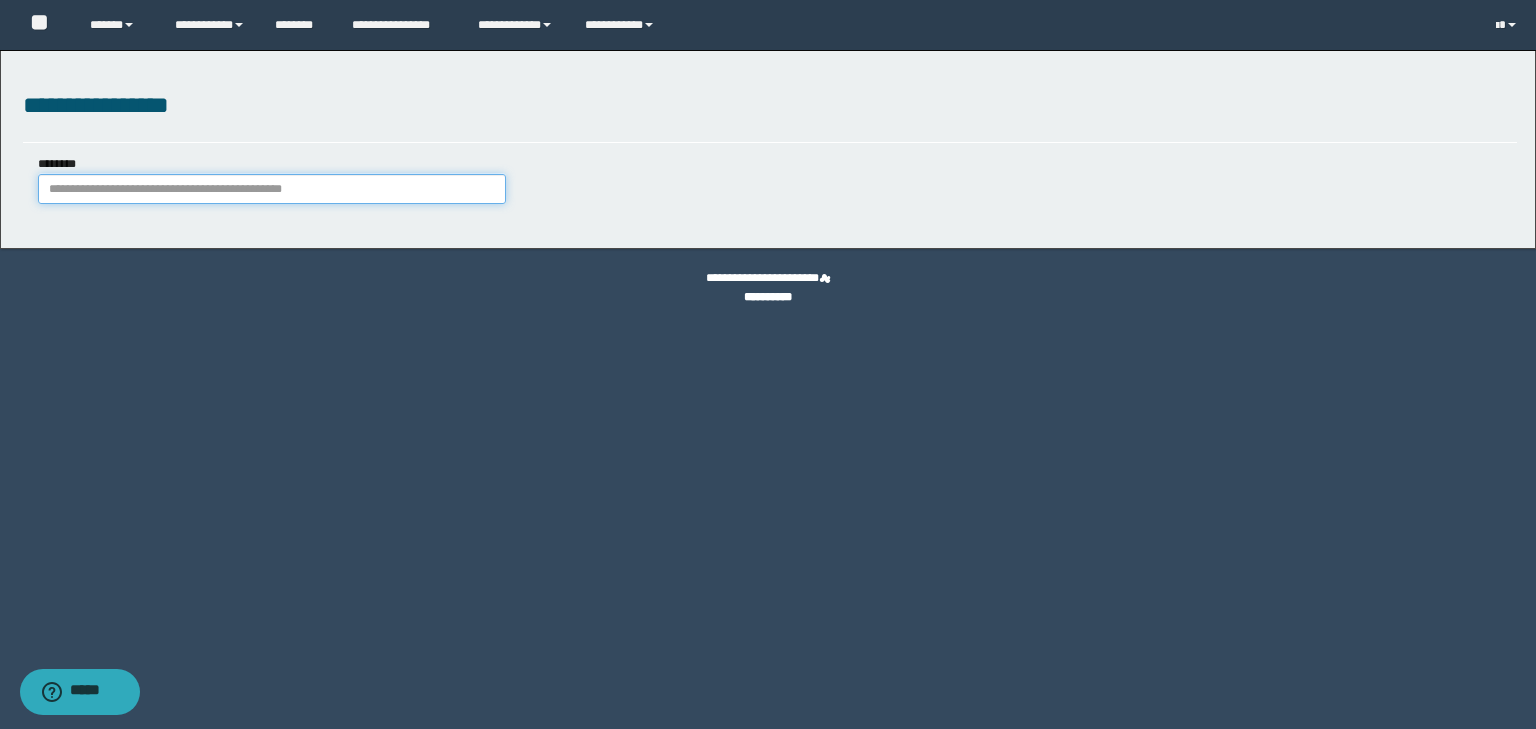 click on "********" at bounding box center [272, 189] 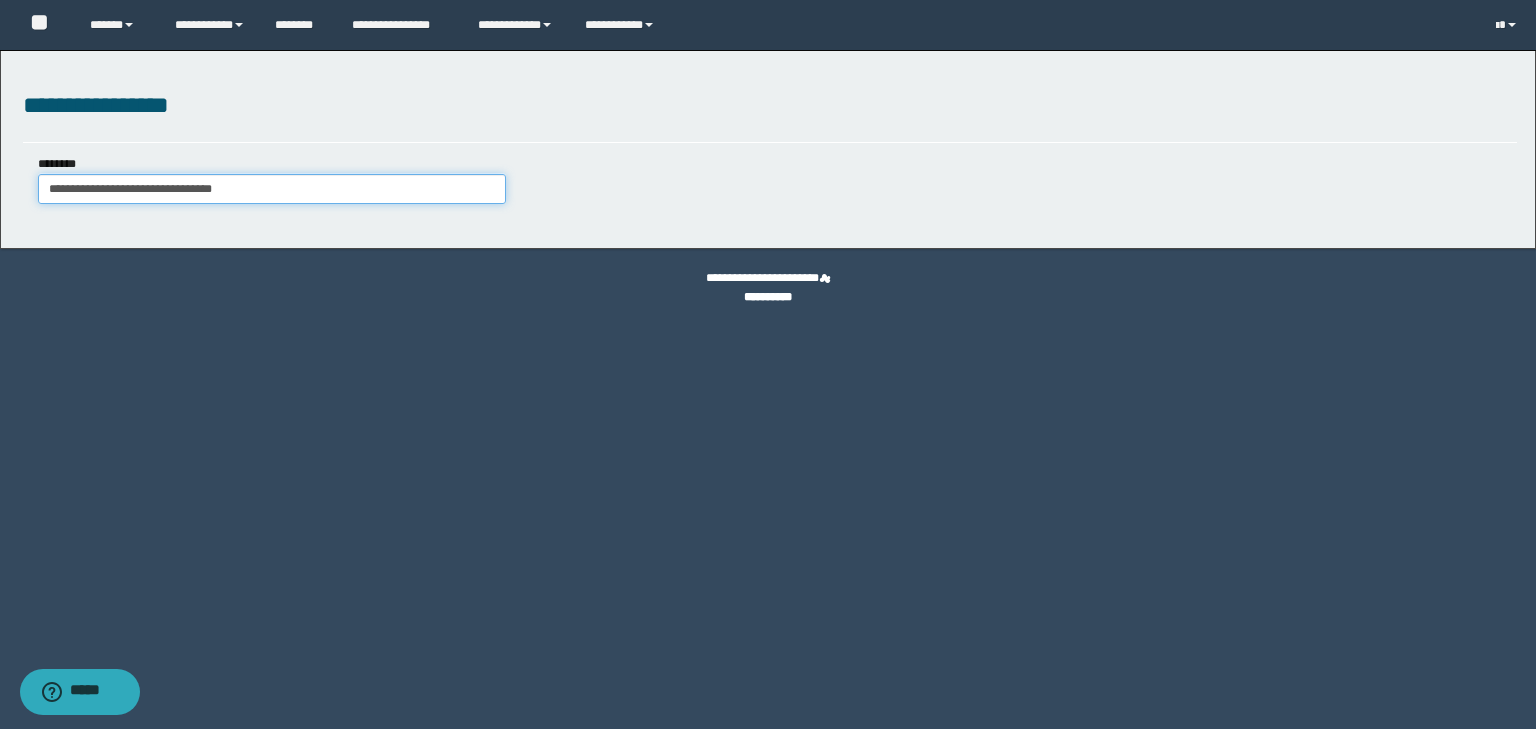 type on "**********" 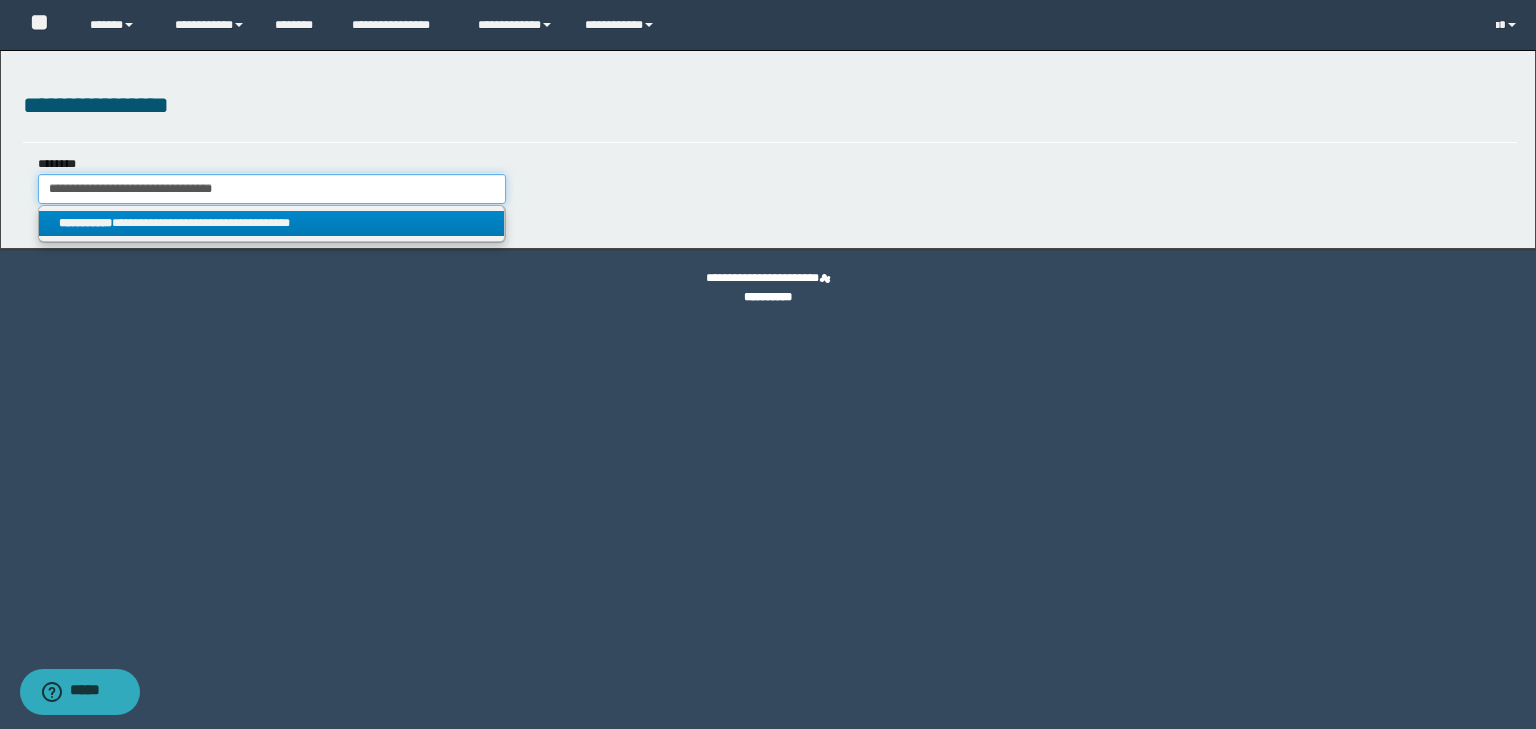 type on "**********" 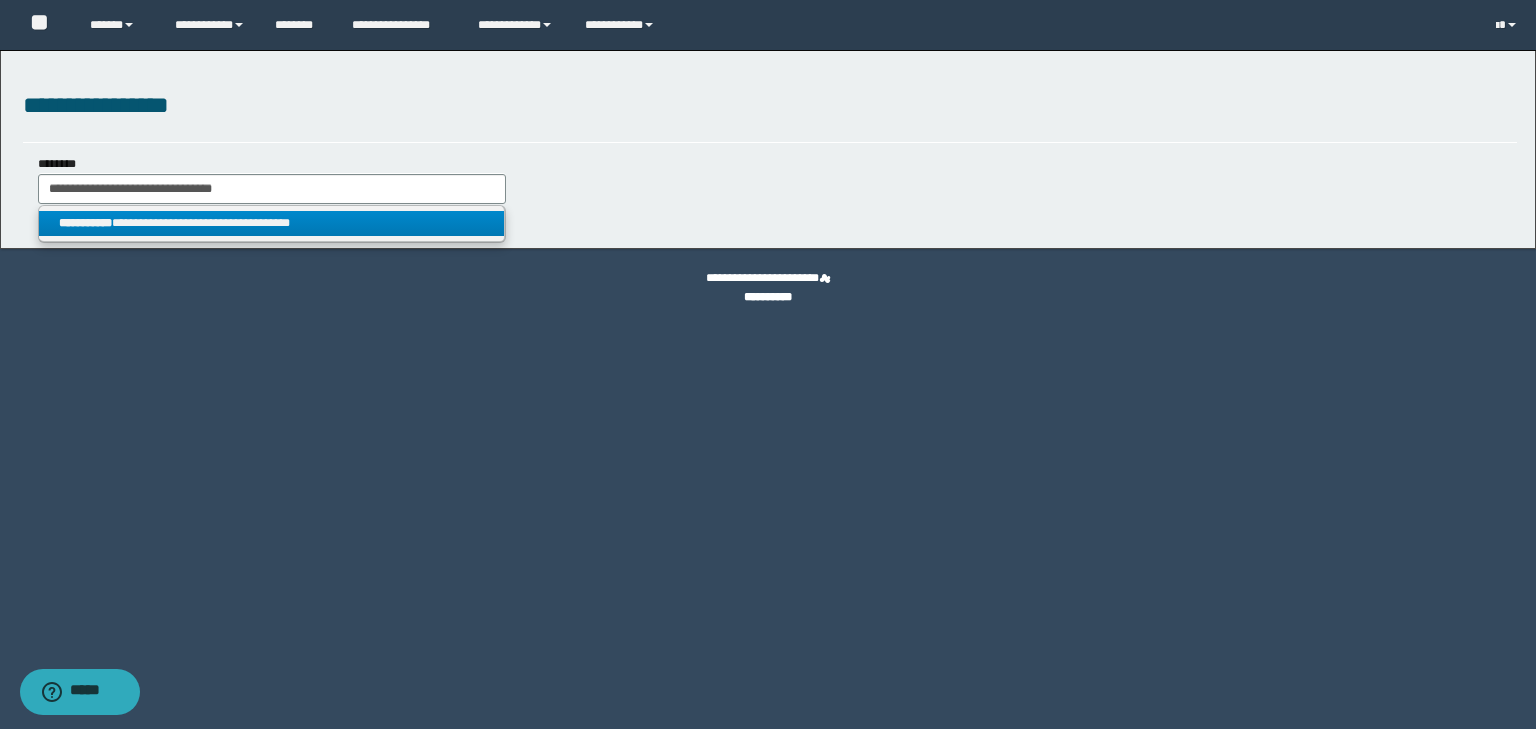 click on "**********" at bounding box center (272, 223) 